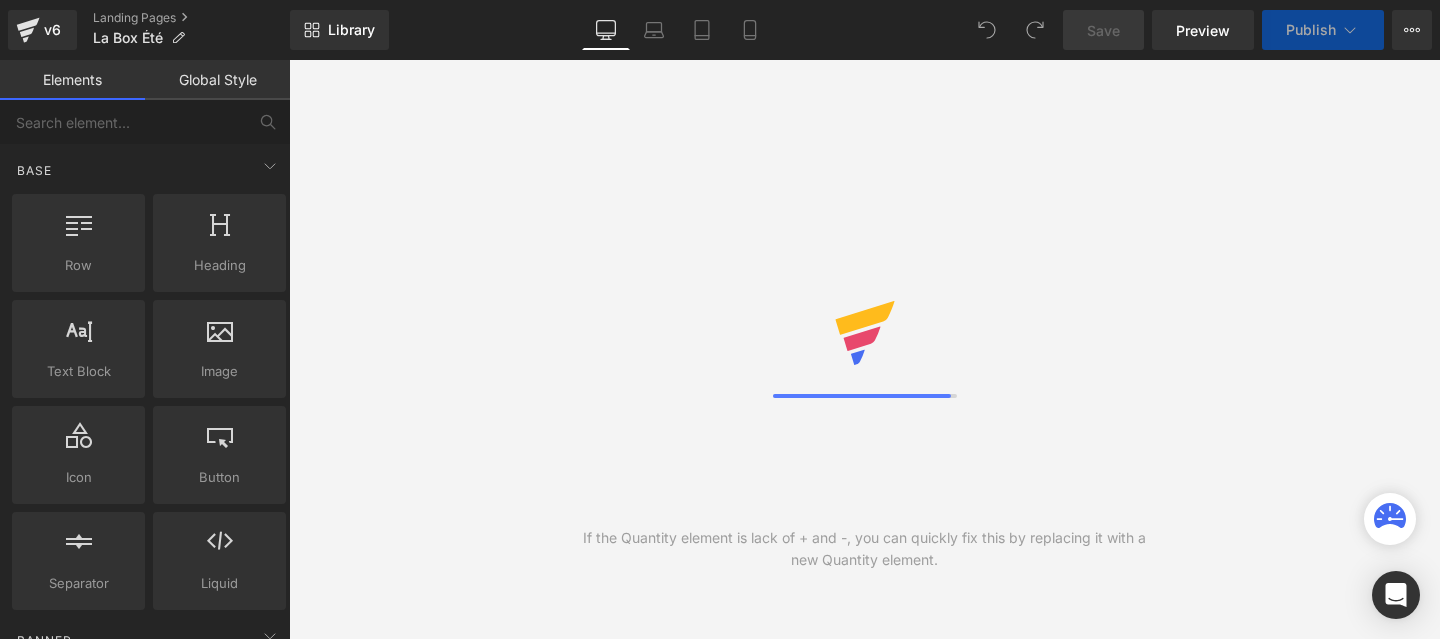 scroll, scrollTop: 0, scrollLeft: 0, axis: both 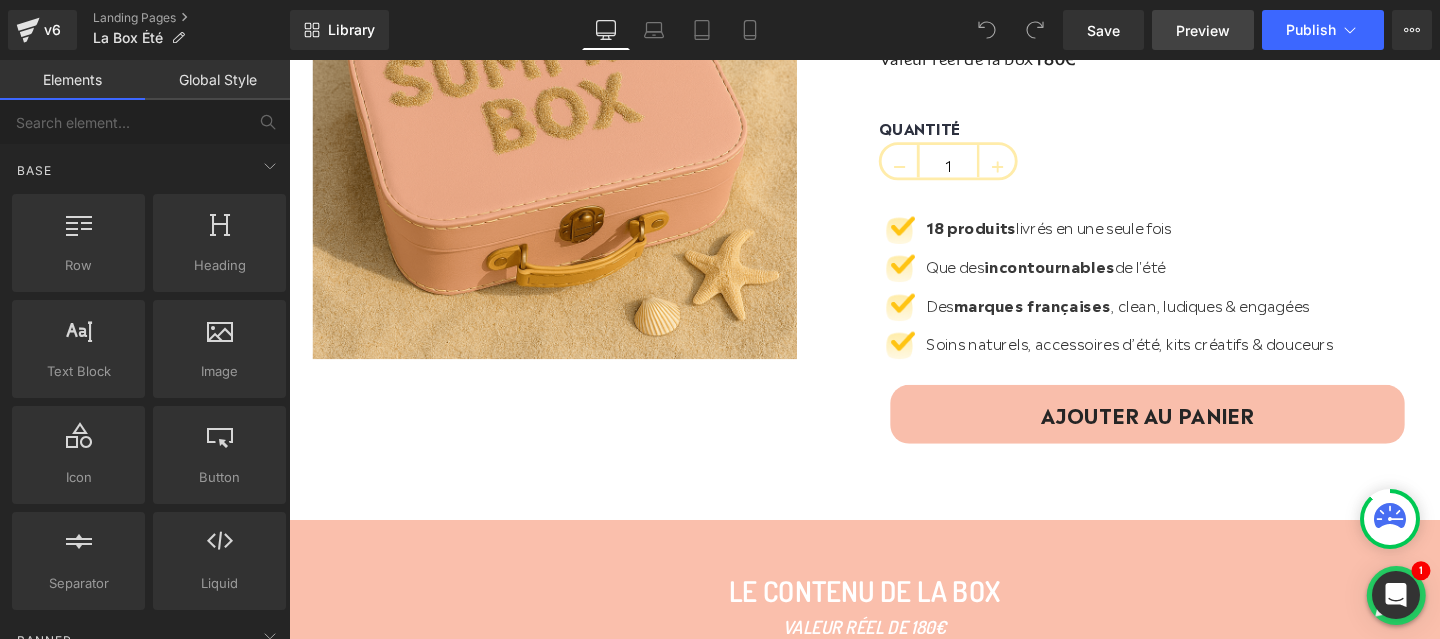 click on "Preview" at bounding box center (1203, 30) 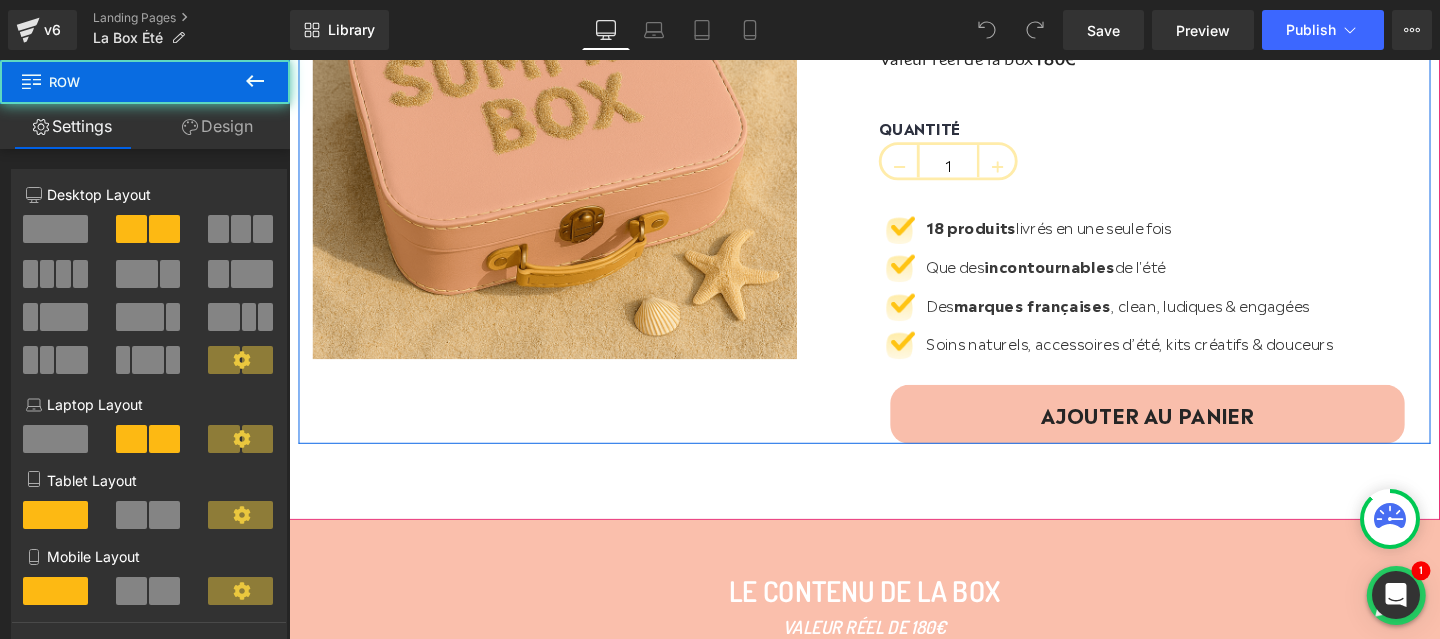 click on "(P) Image
(P) Image List
Family Summer Box
(P) Title
Icon" at bounding box center (894, 164) 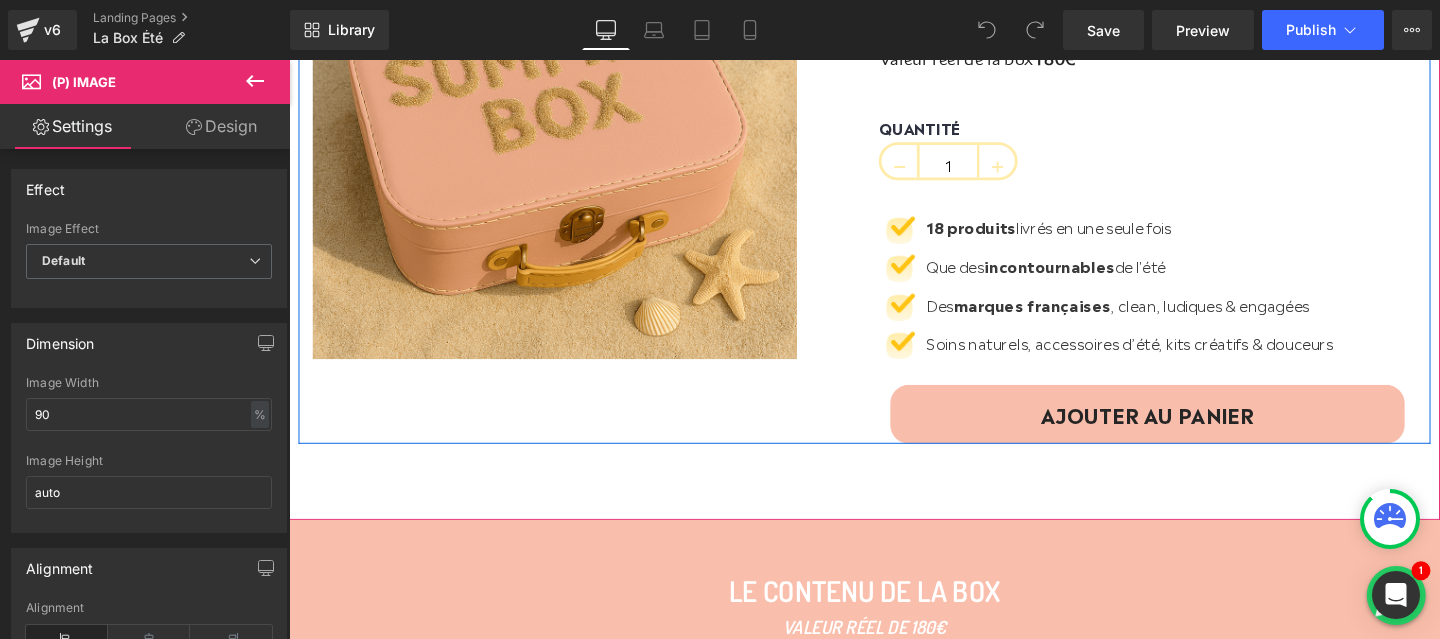 click at bounding box center [568, 119] 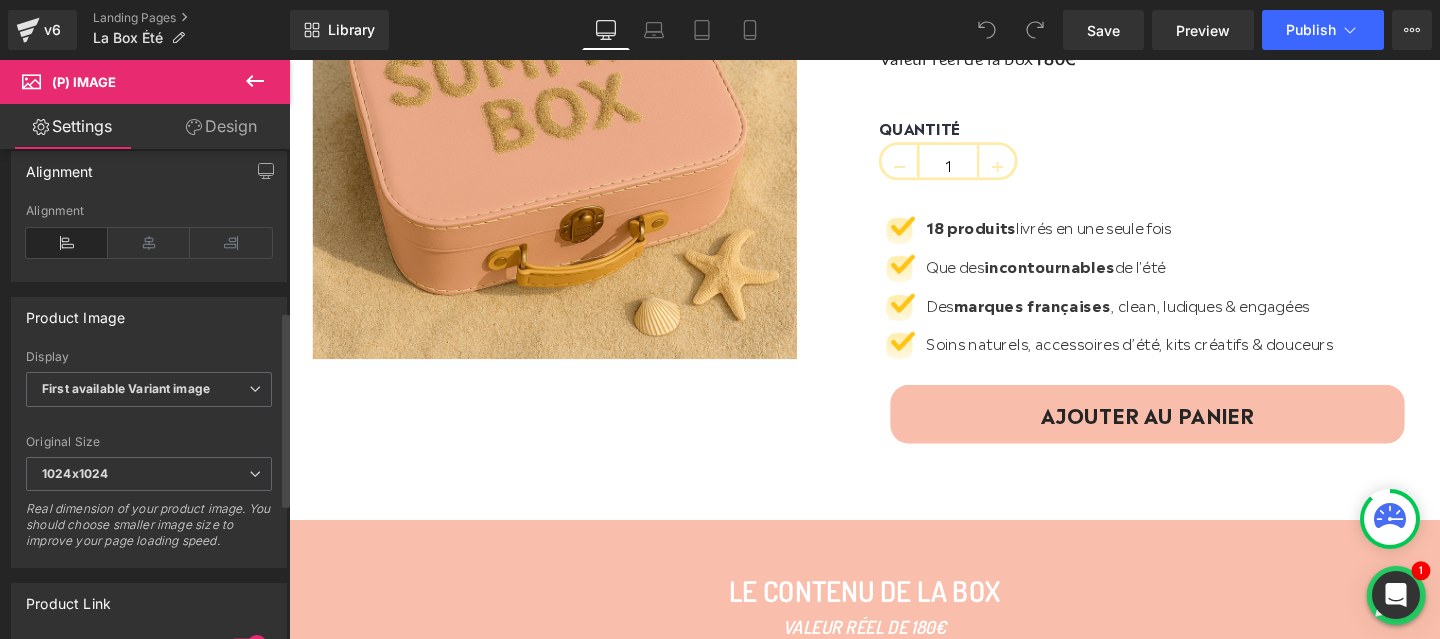 scroll, scrollTop: 407, scrollLeft: 0, axis: vertical 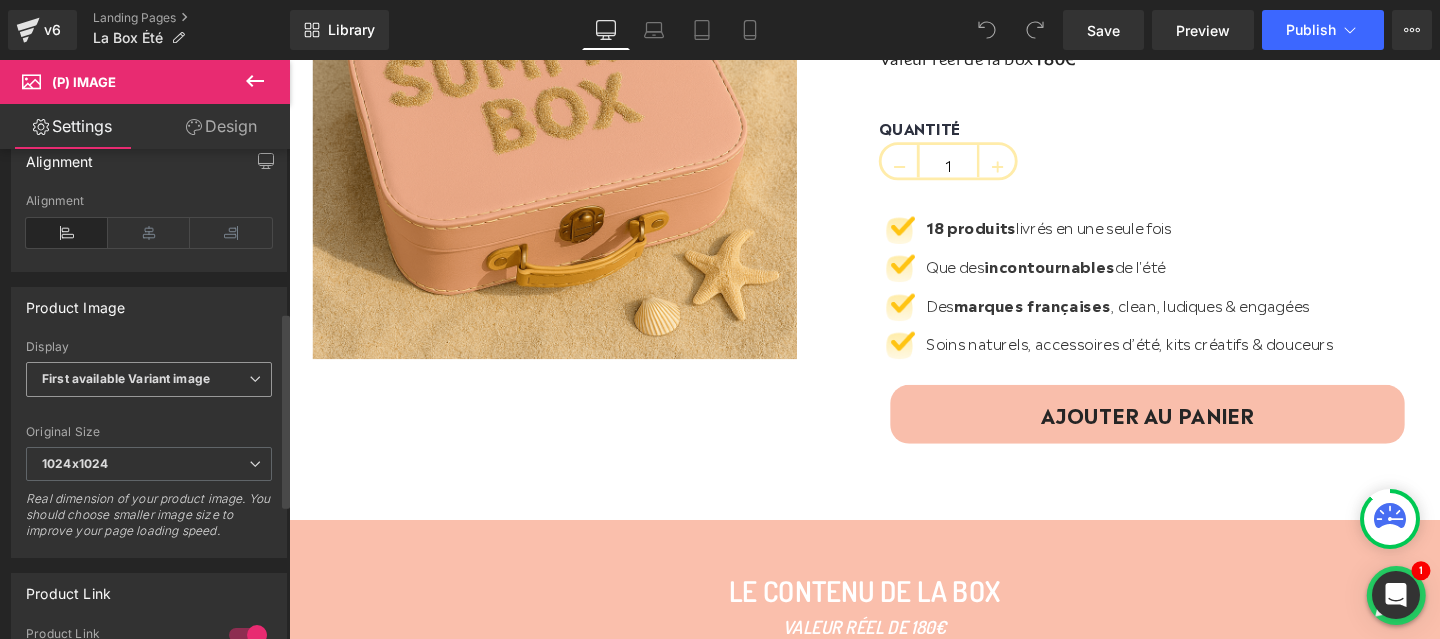 click on "First available Variant image" at bounding box center (149, 379) 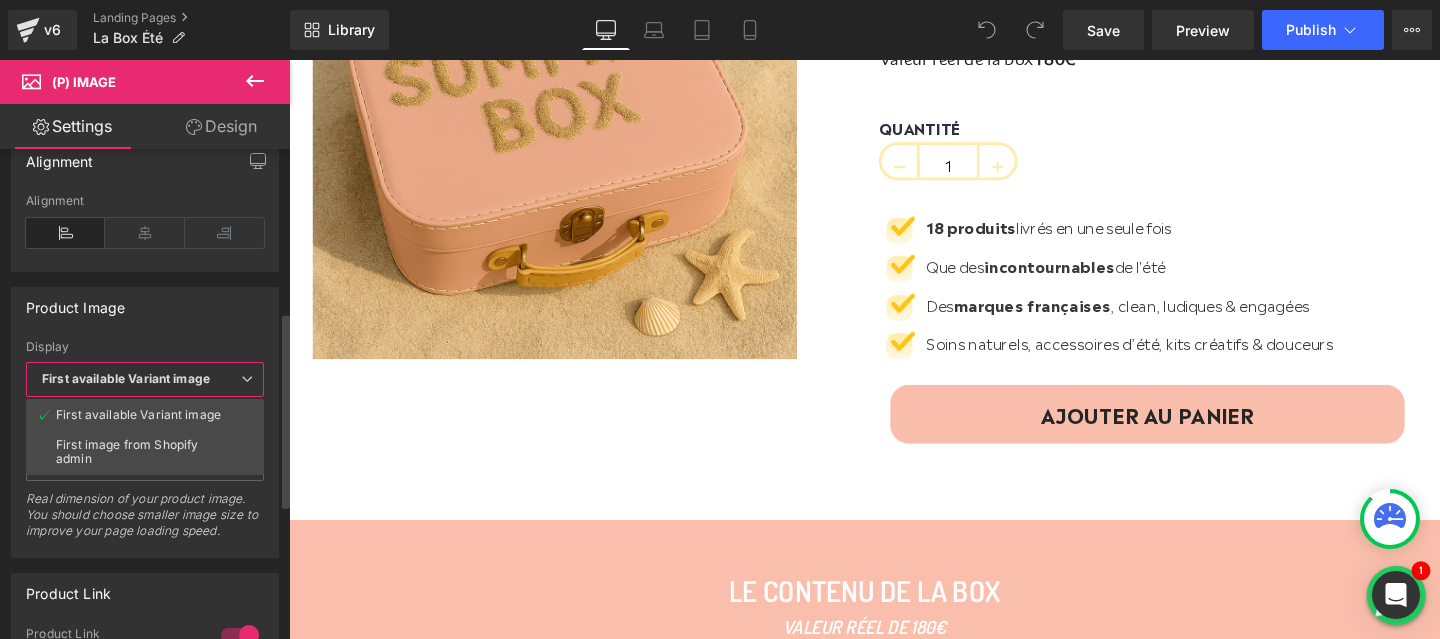 click on "First available Variant image" at bounding box center [145, 379] 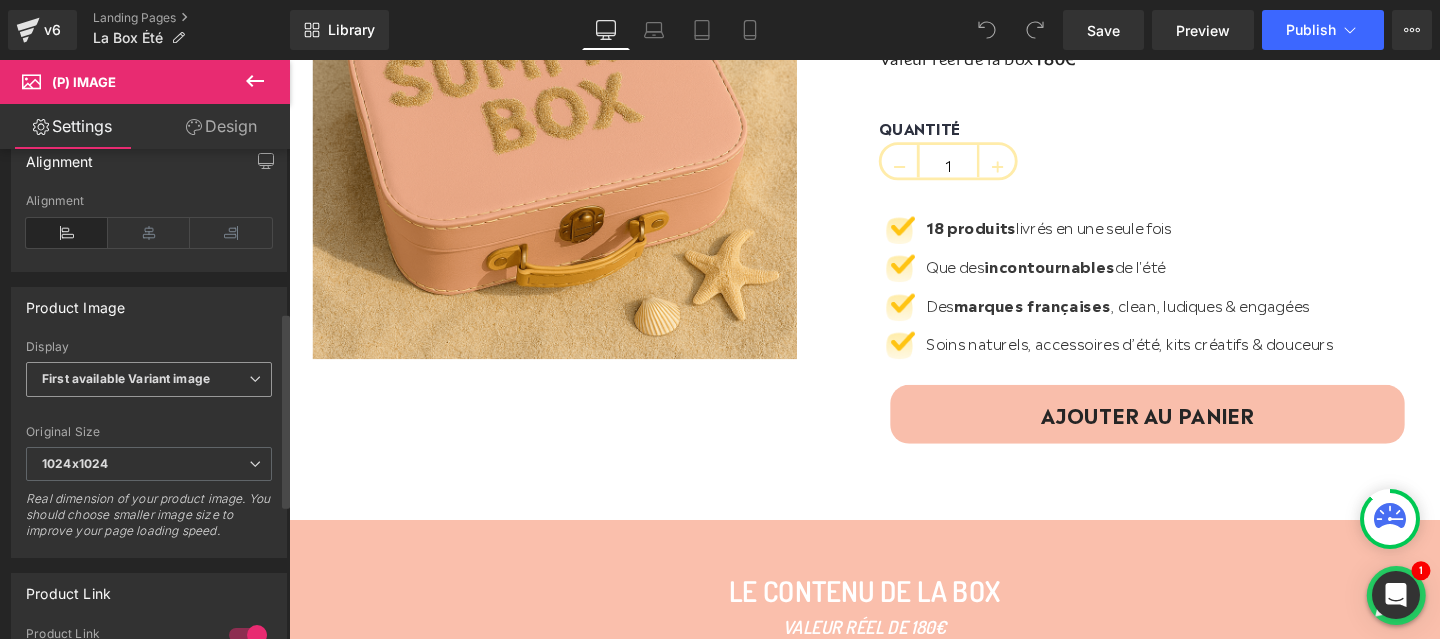 click on "First available Variant image" at bounding box center [149, 379] 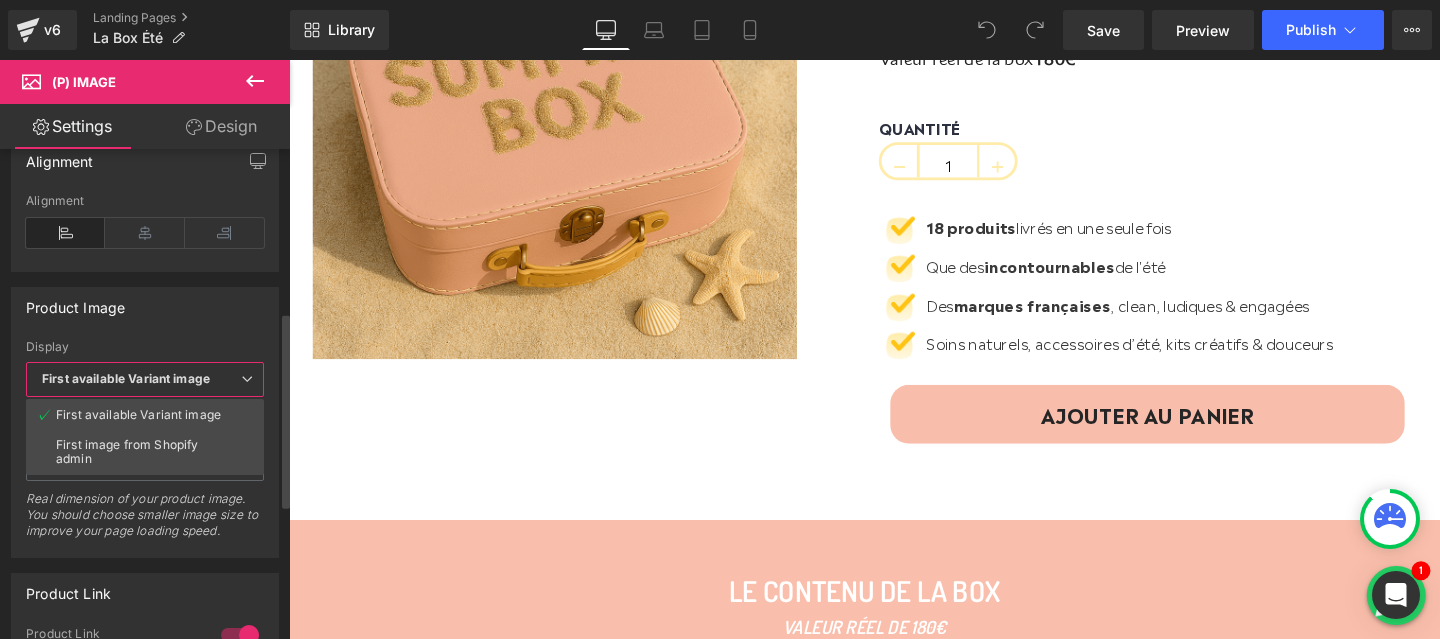 click on "First available Variant image" at bounding box center [145, 379] 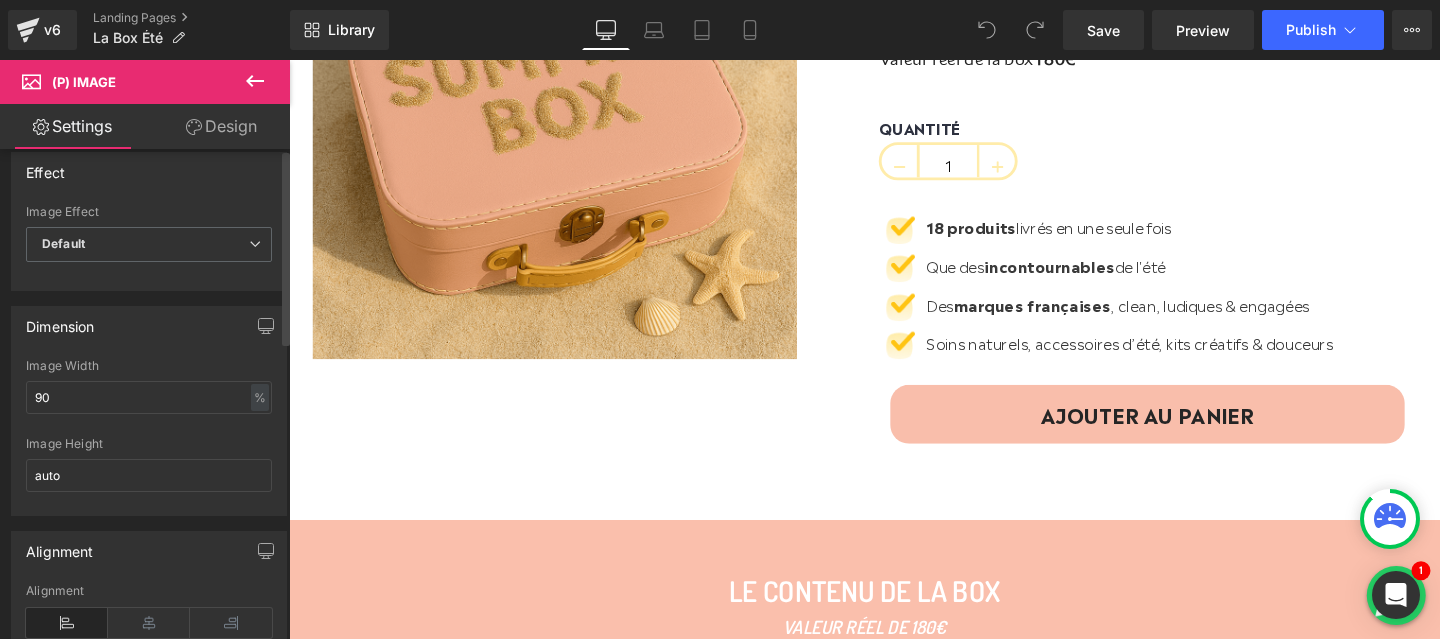 scroll, scrollTop: 0, scrollLeft: 0, axis: both 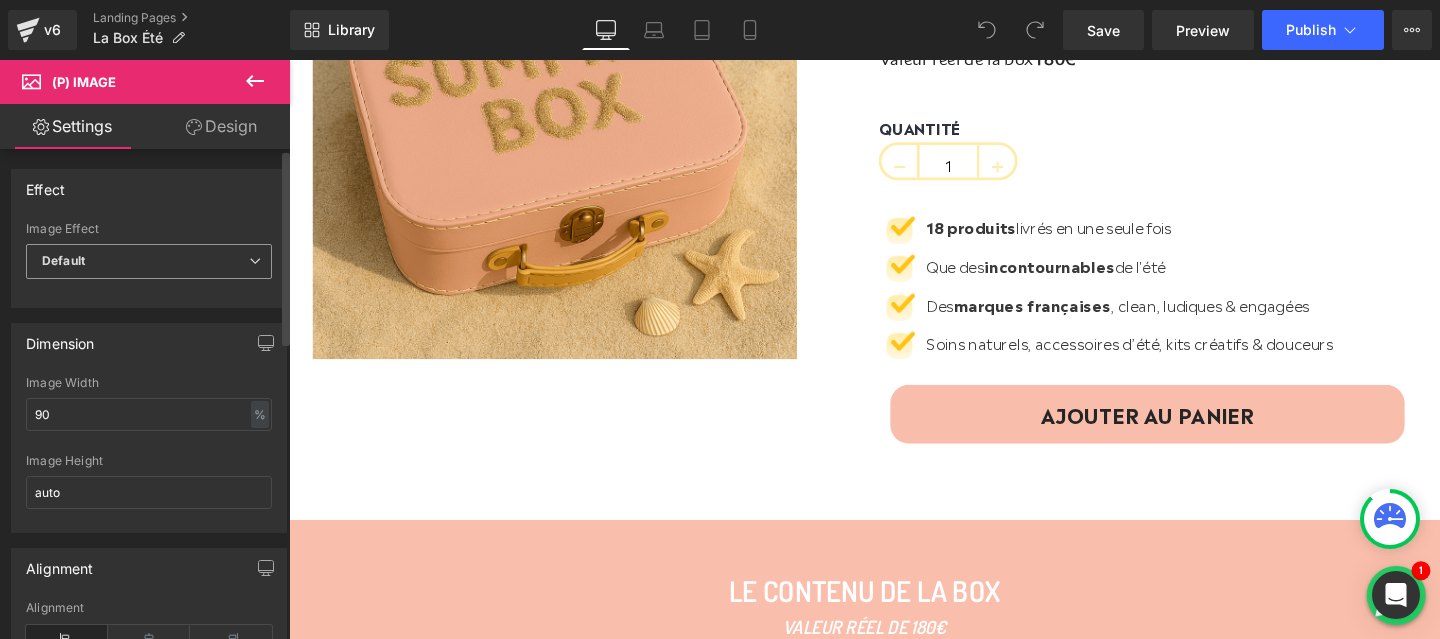click on "Default" at bounding box center [149, 261] 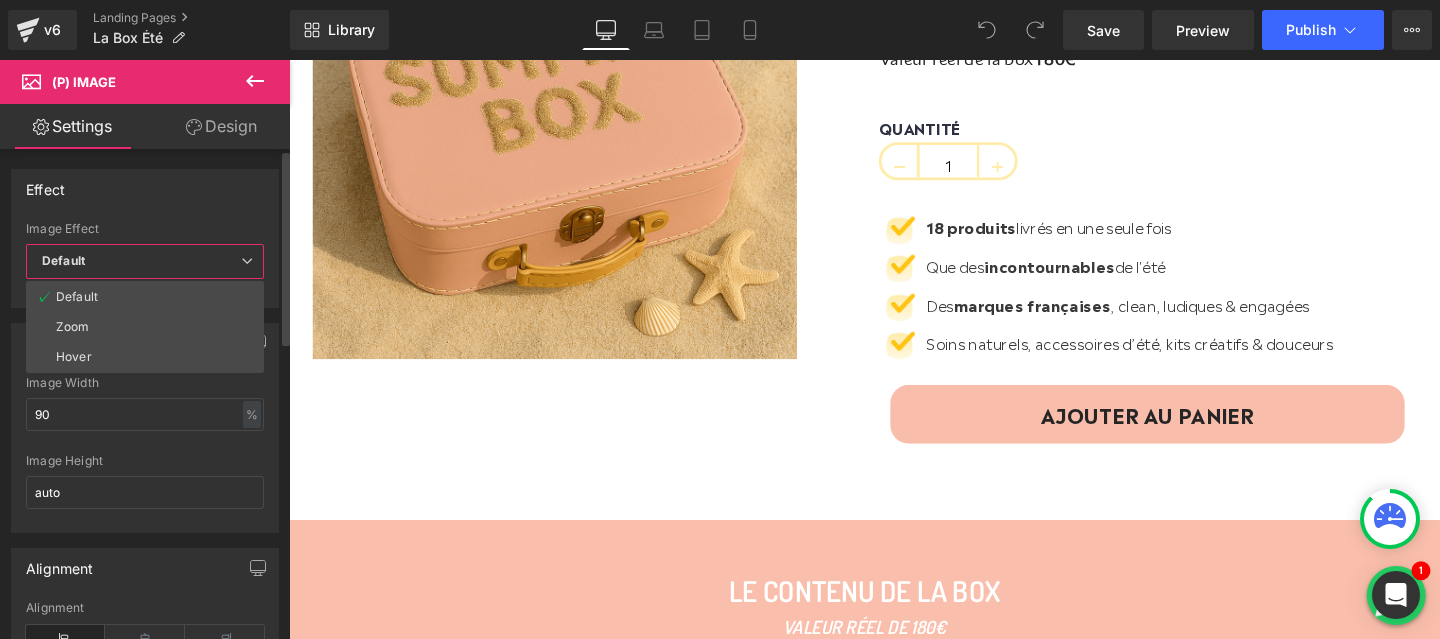 click on "Default" at bounding box center (145, 261) 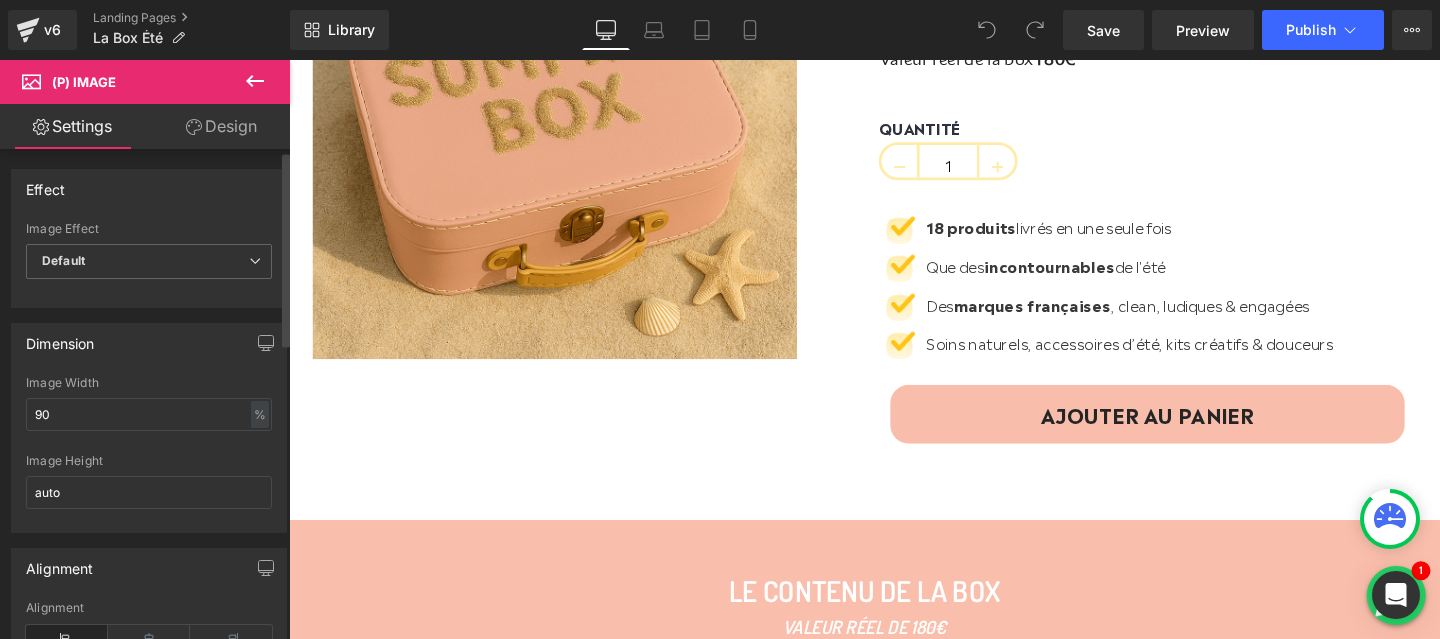 scroll, scrollTop: 124, scrollLeft: 0, axis: vertical 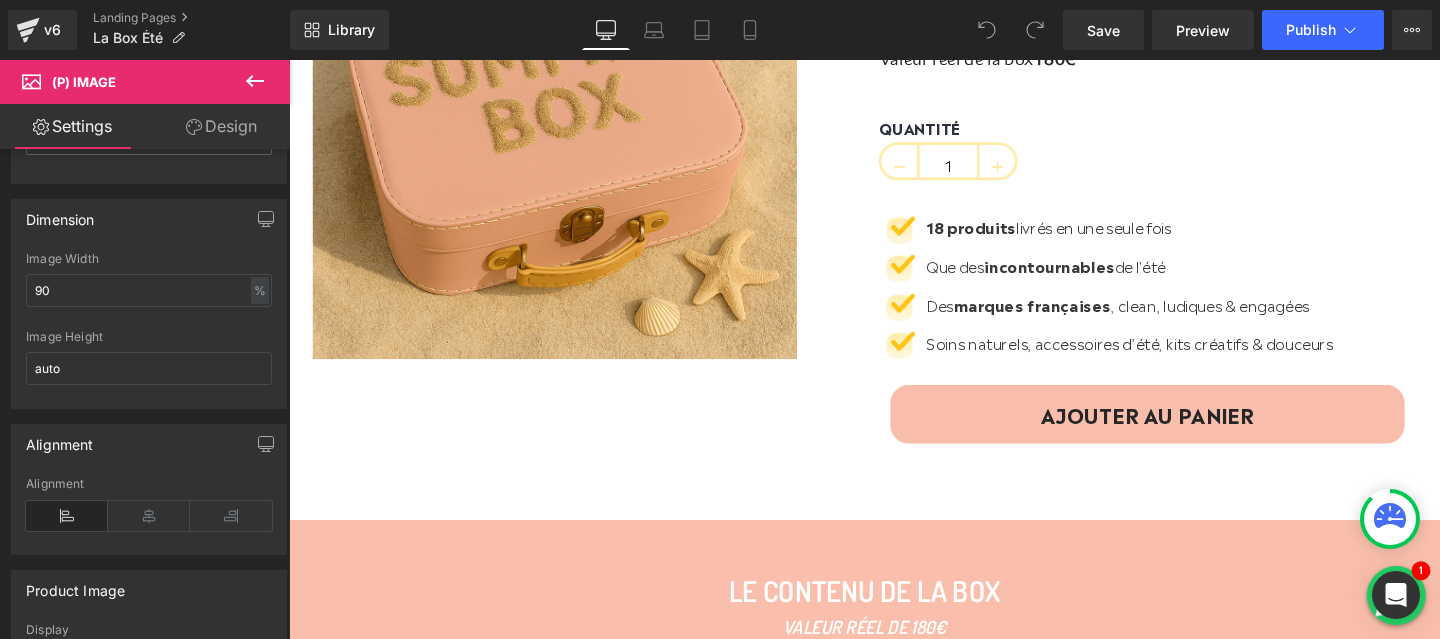 click on "Design" at bounding box center (221, 126) 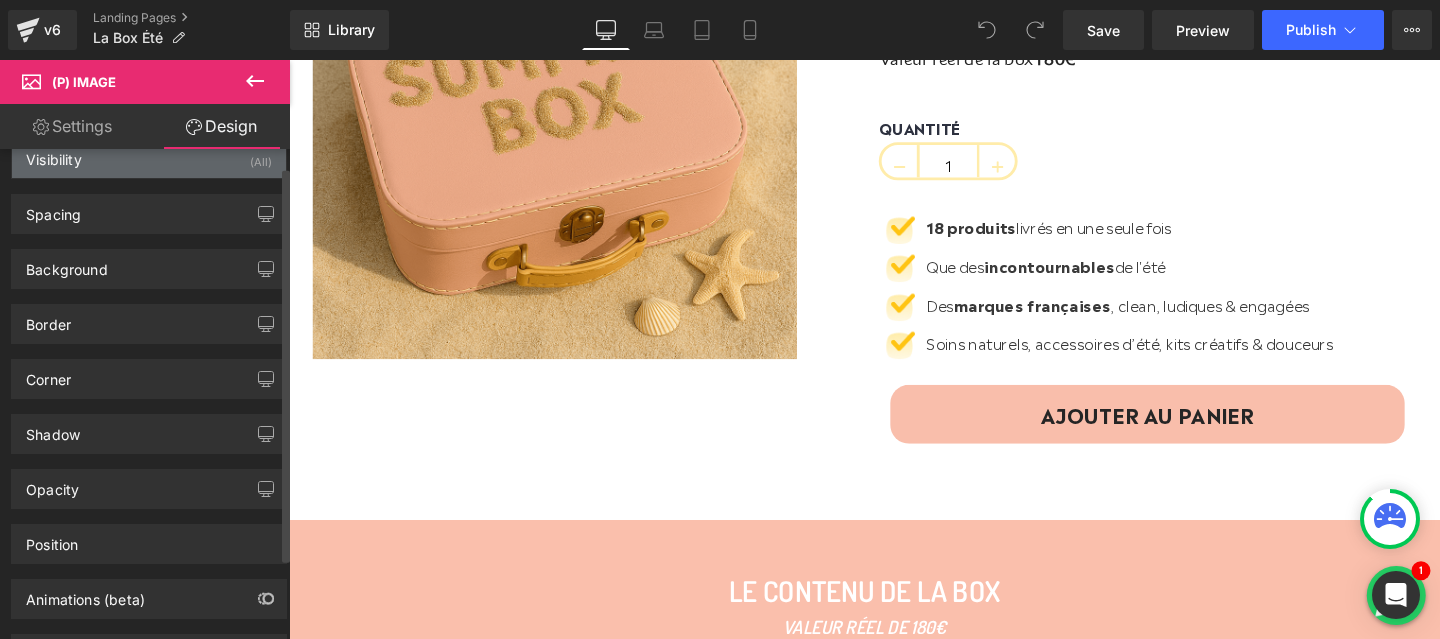 scroll, scrollTop: 22, scrollLeft: 0, axis: vertical 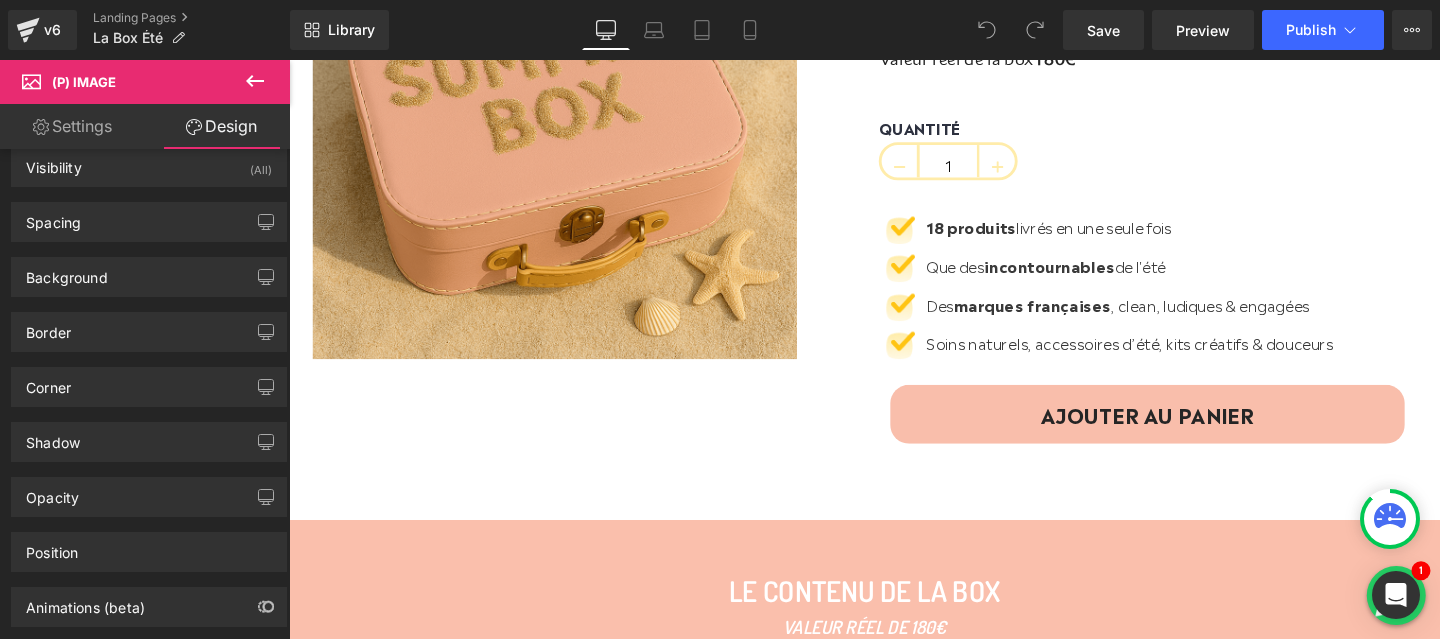 click on "Settings" at bounding box center [72, 126] 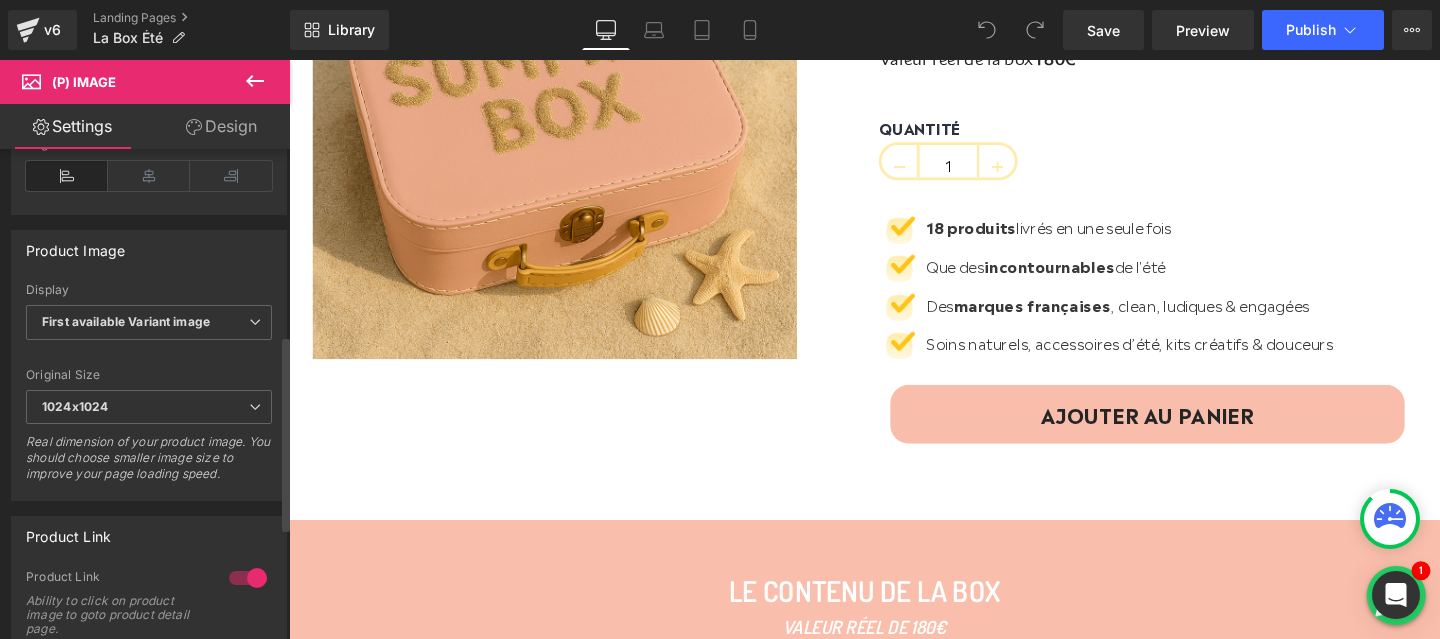 scroll, scrollTop: 744, scrollLeft: 0, axis: vertical 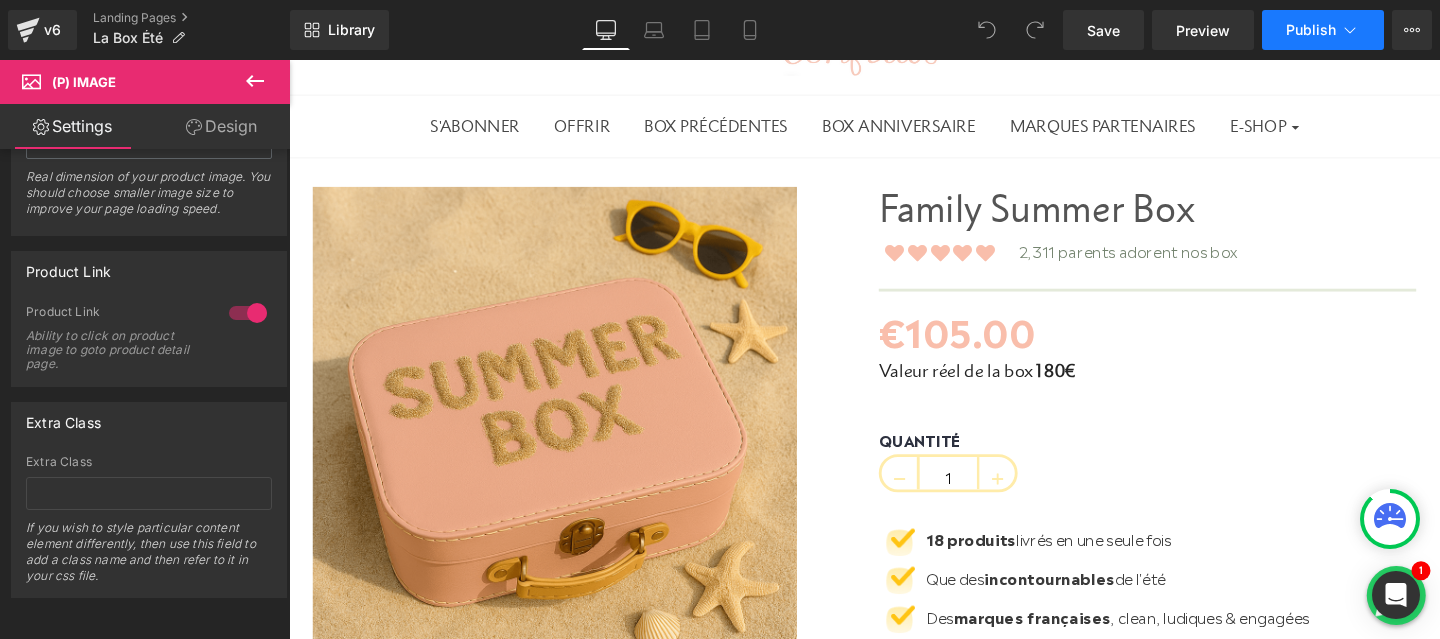 click 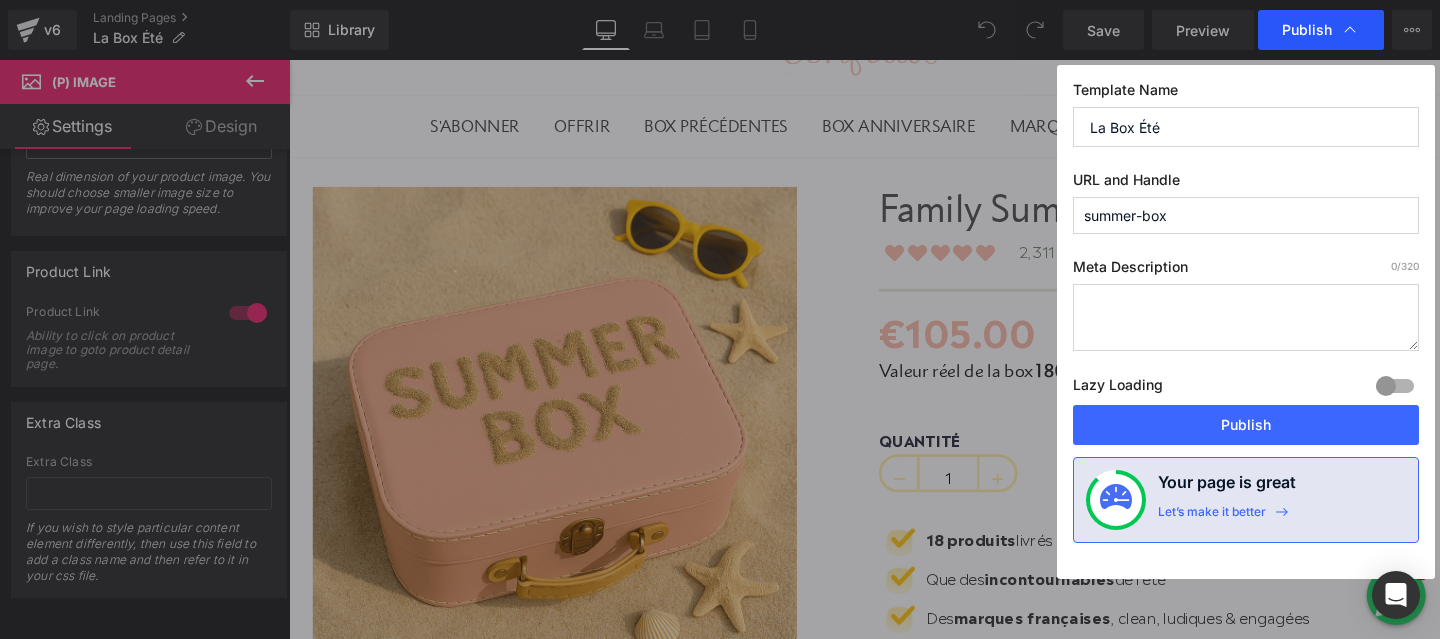 click 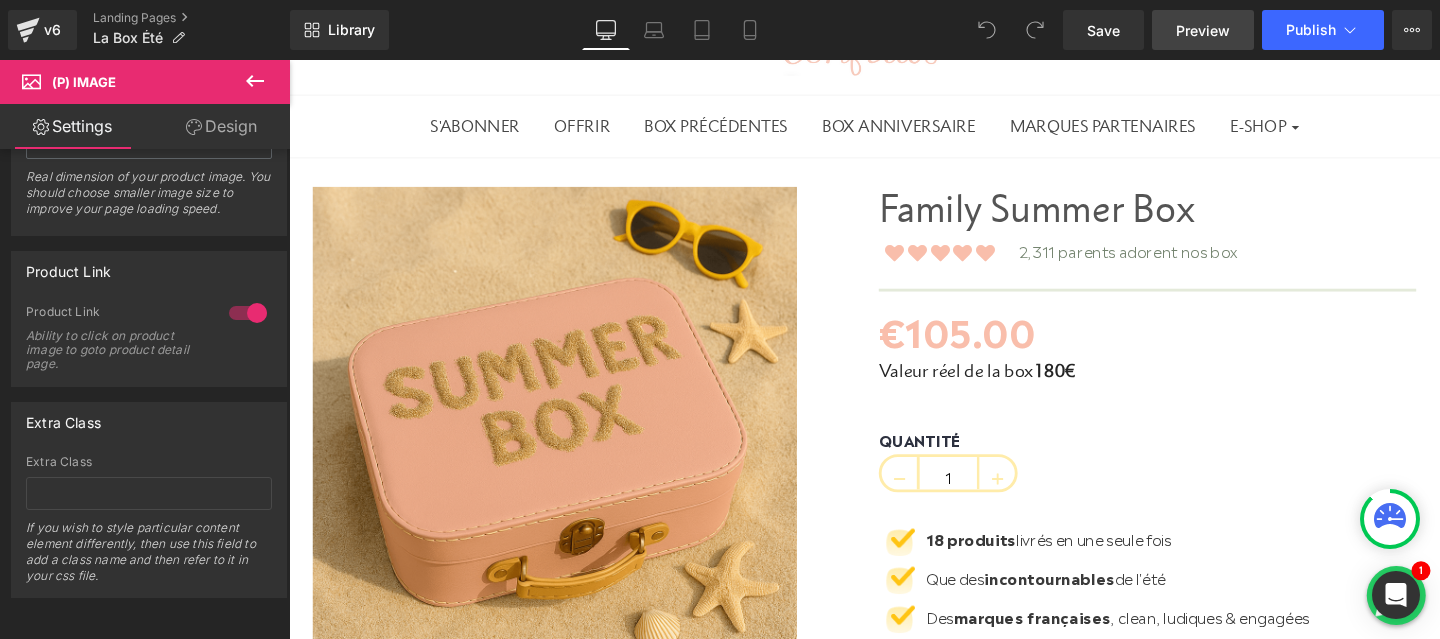 click on "Preview" at bounding box center [1203, 30] 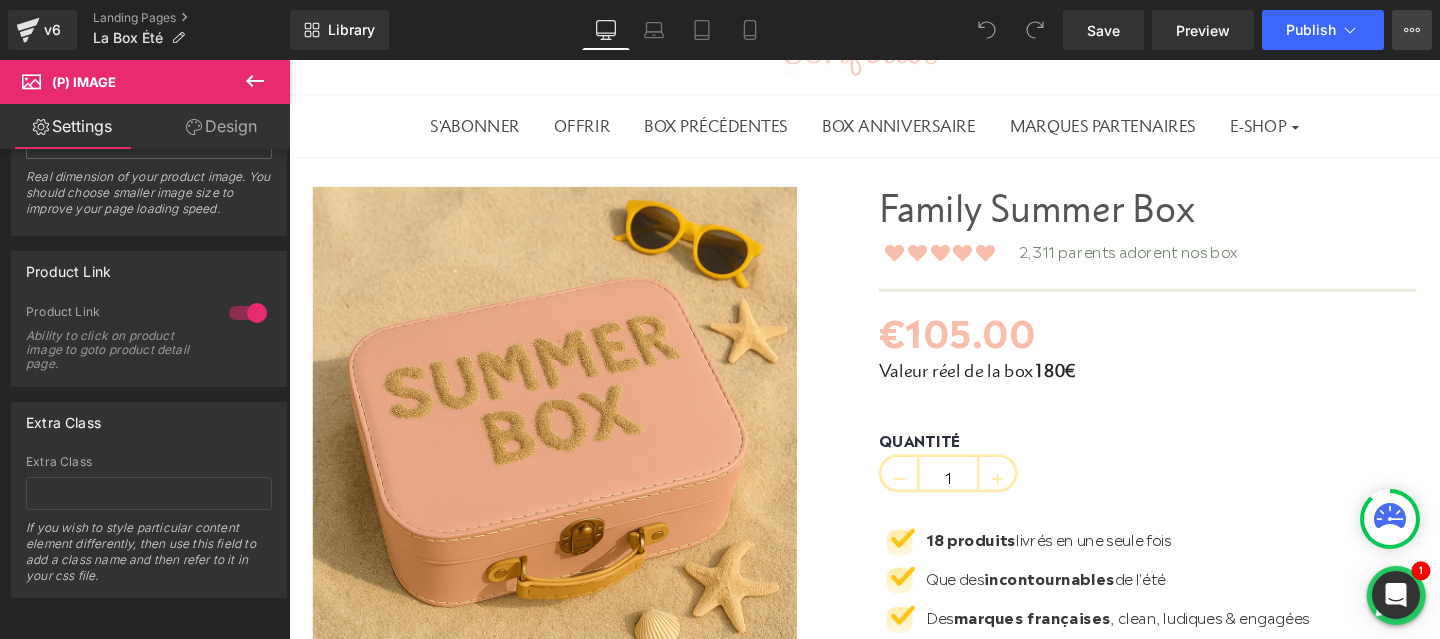 click 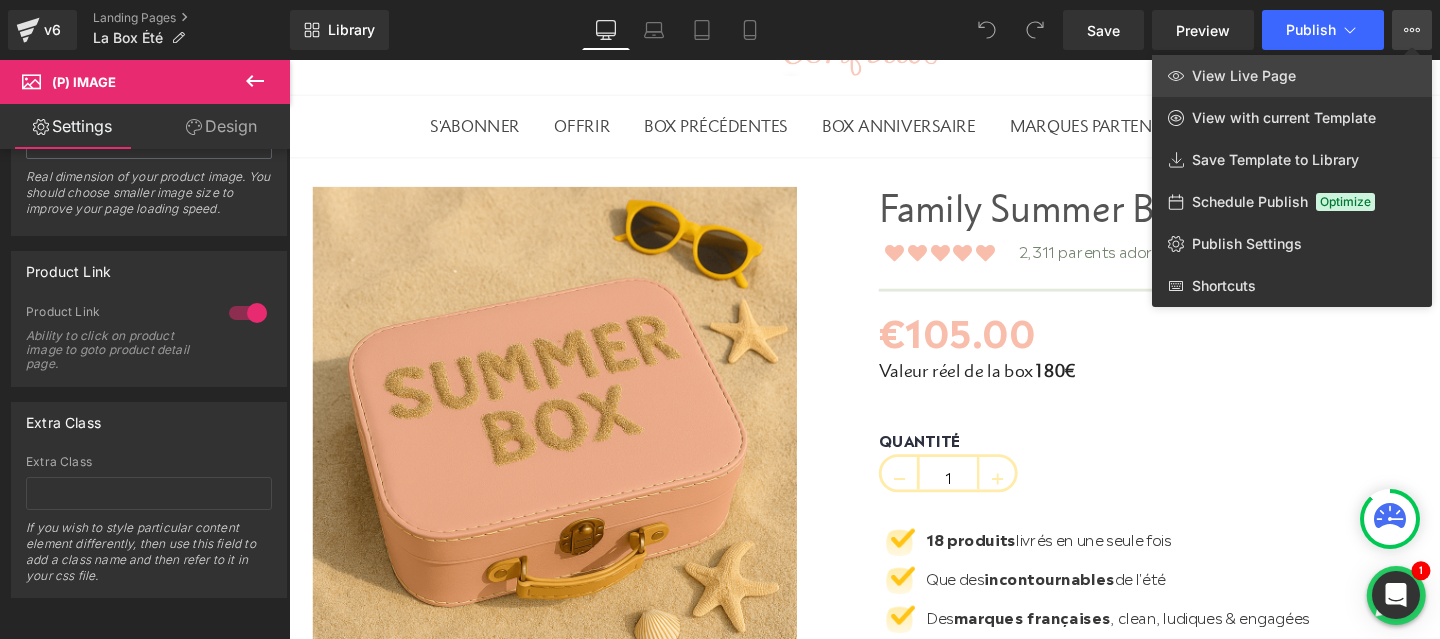 click on "View Live Page" at bounding box center (1244, 76) 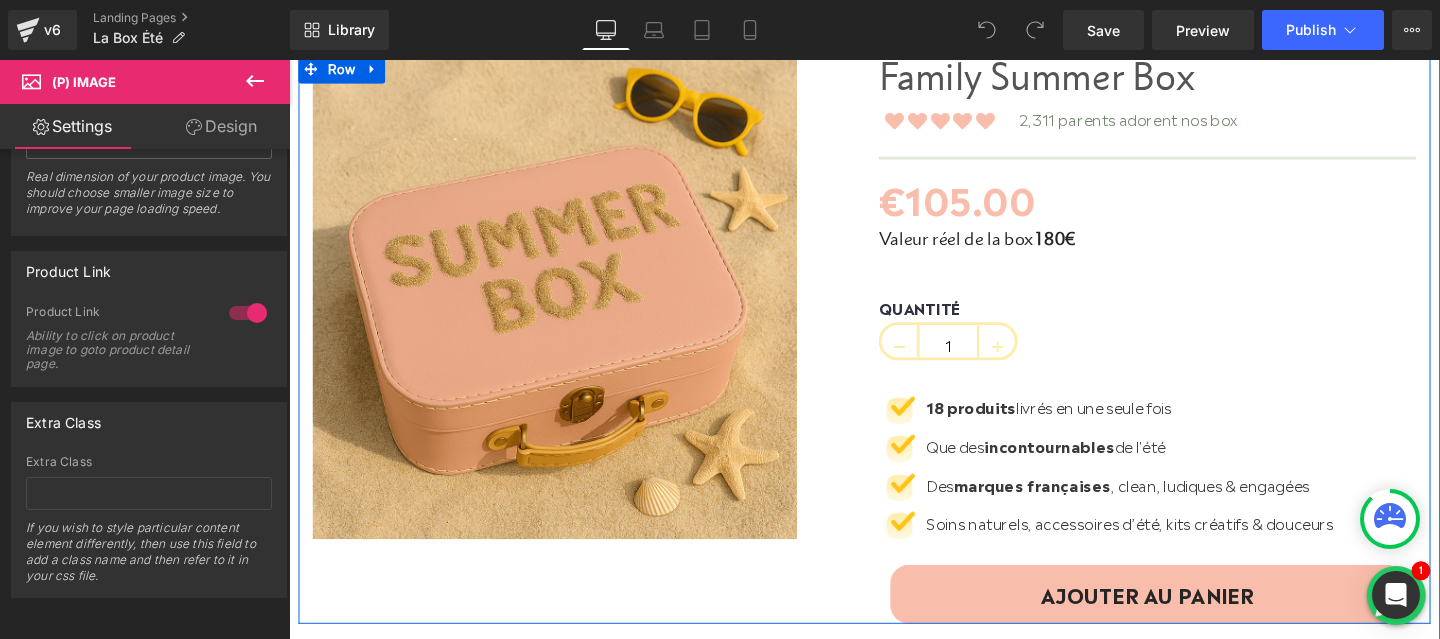 scroll, scrollTop: 167, scrollLeft: 0, axis: vertical 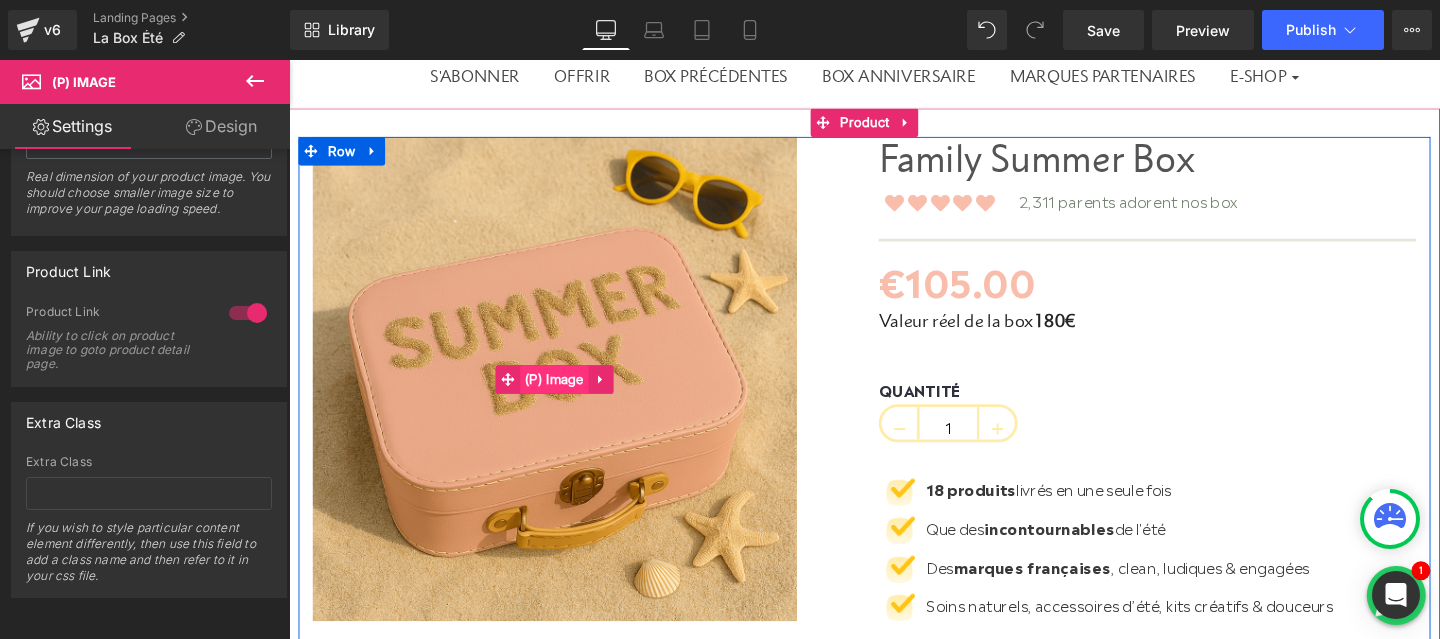 click on "(P) Image" at bounding box center [568, 396] 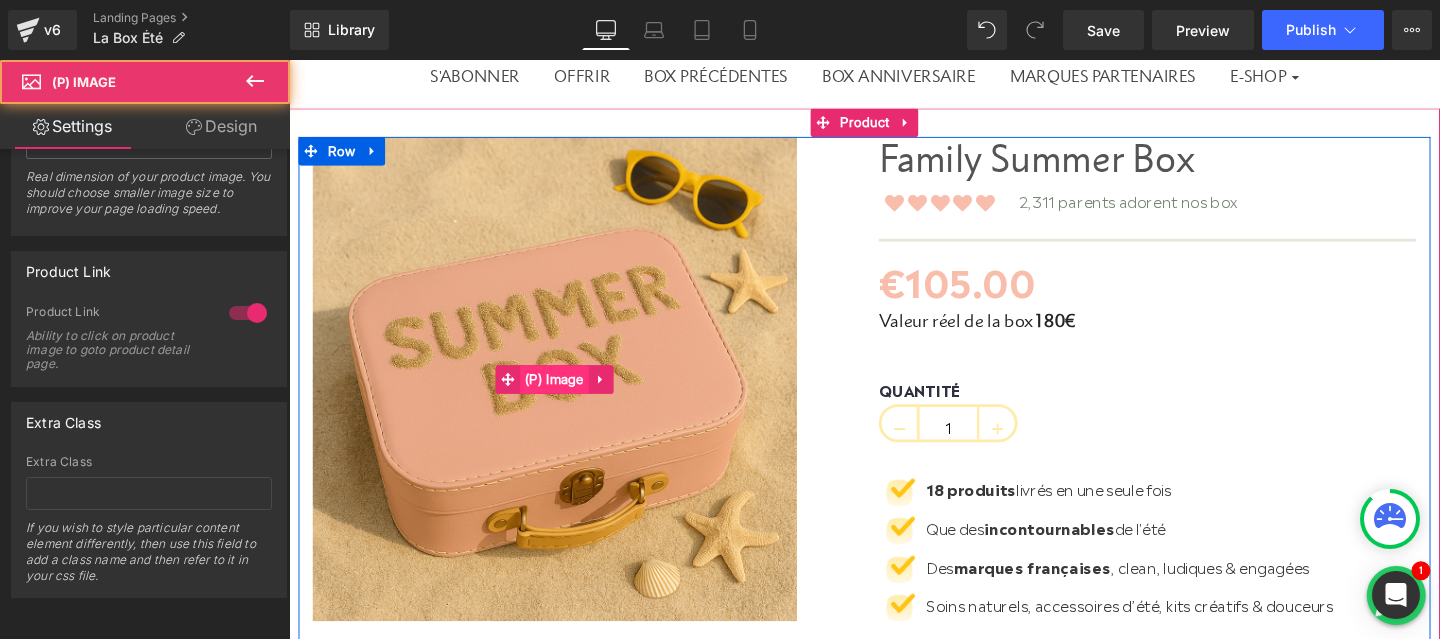 click on "(P) Image" at bounding box center (568, 396) 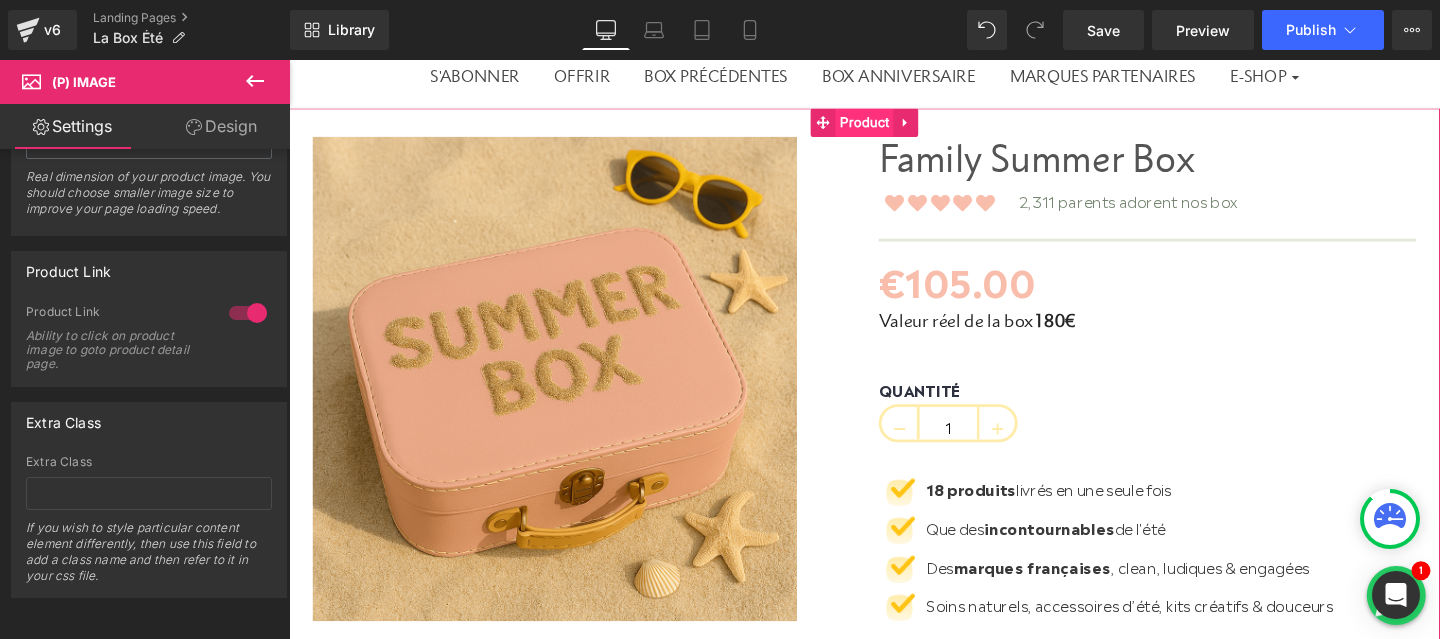 click on "Product" at bounding box center (893, 126) 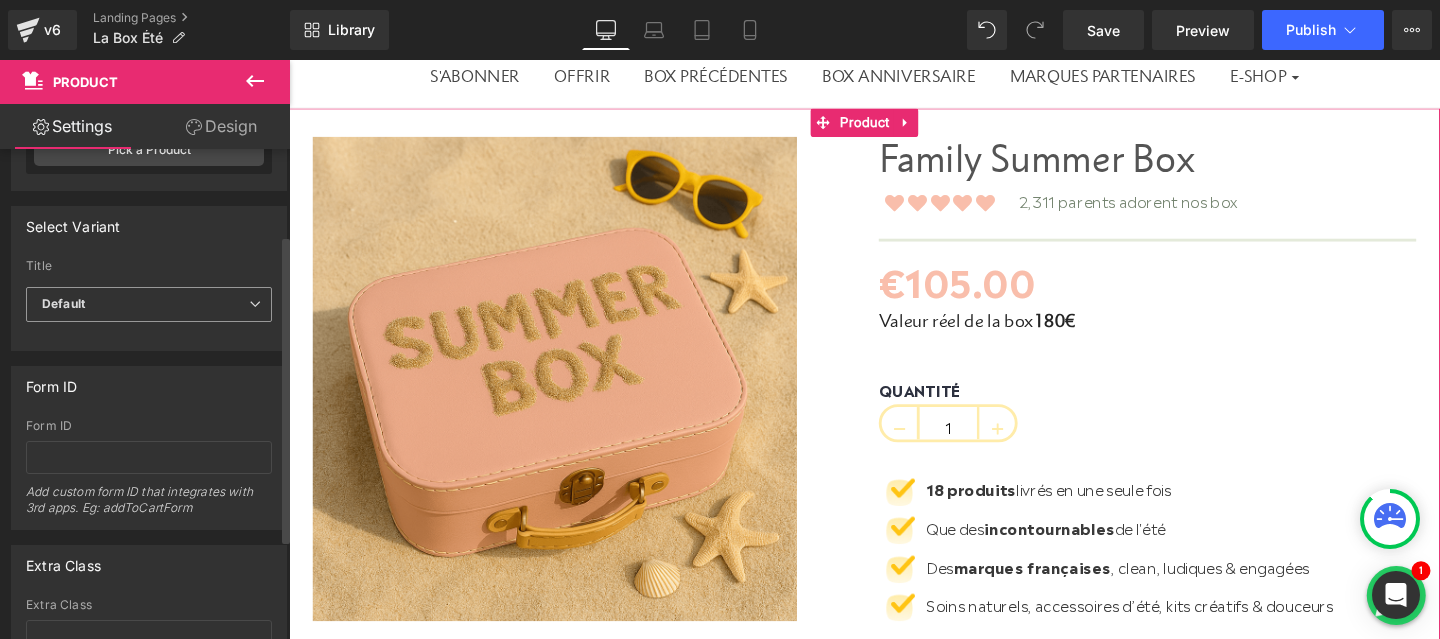 scroll, scrollTop: 27, scrollLeft: 0, axis: vertical 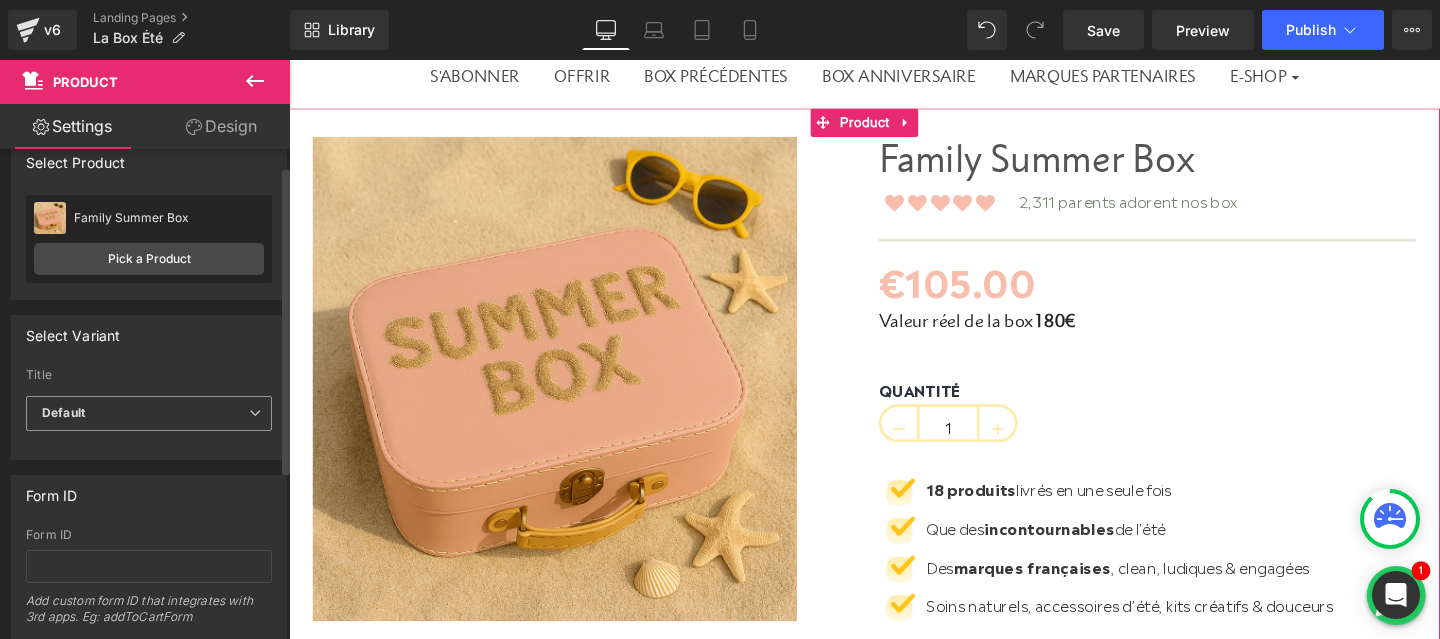 click on "Default" at bounding box center [149, 413] 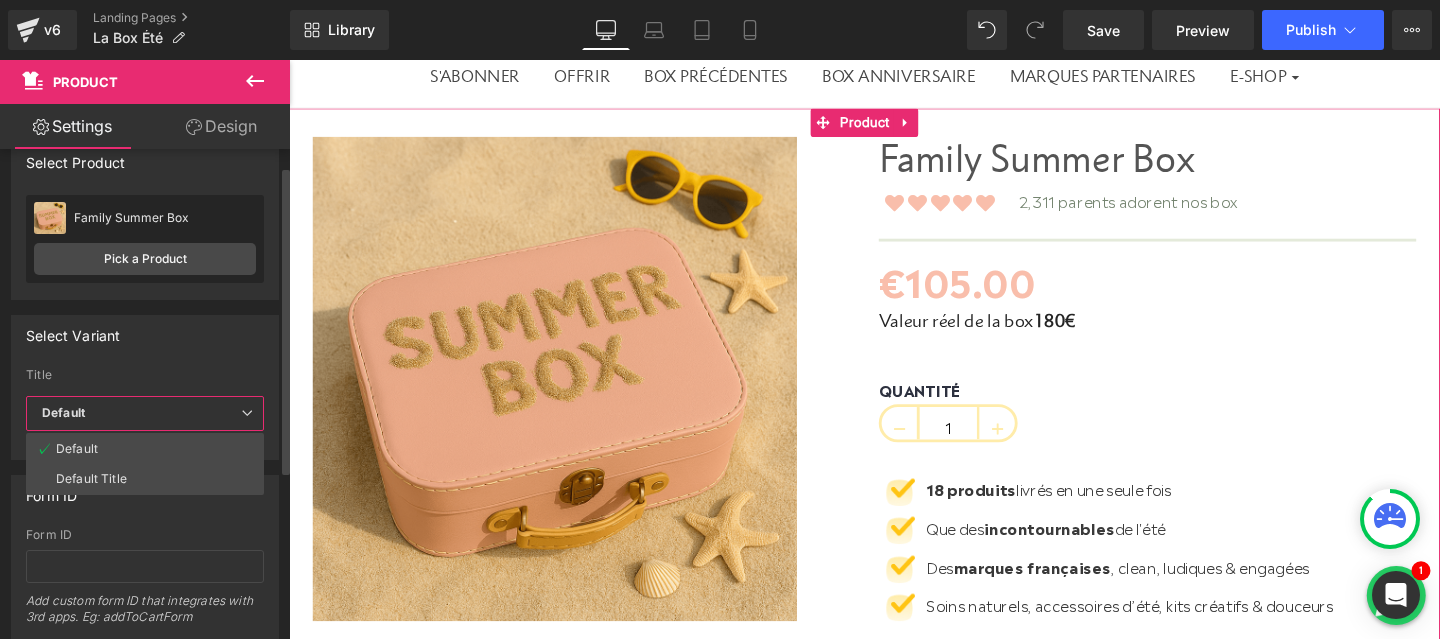 click on "Default" at bounding box center [145, 413] 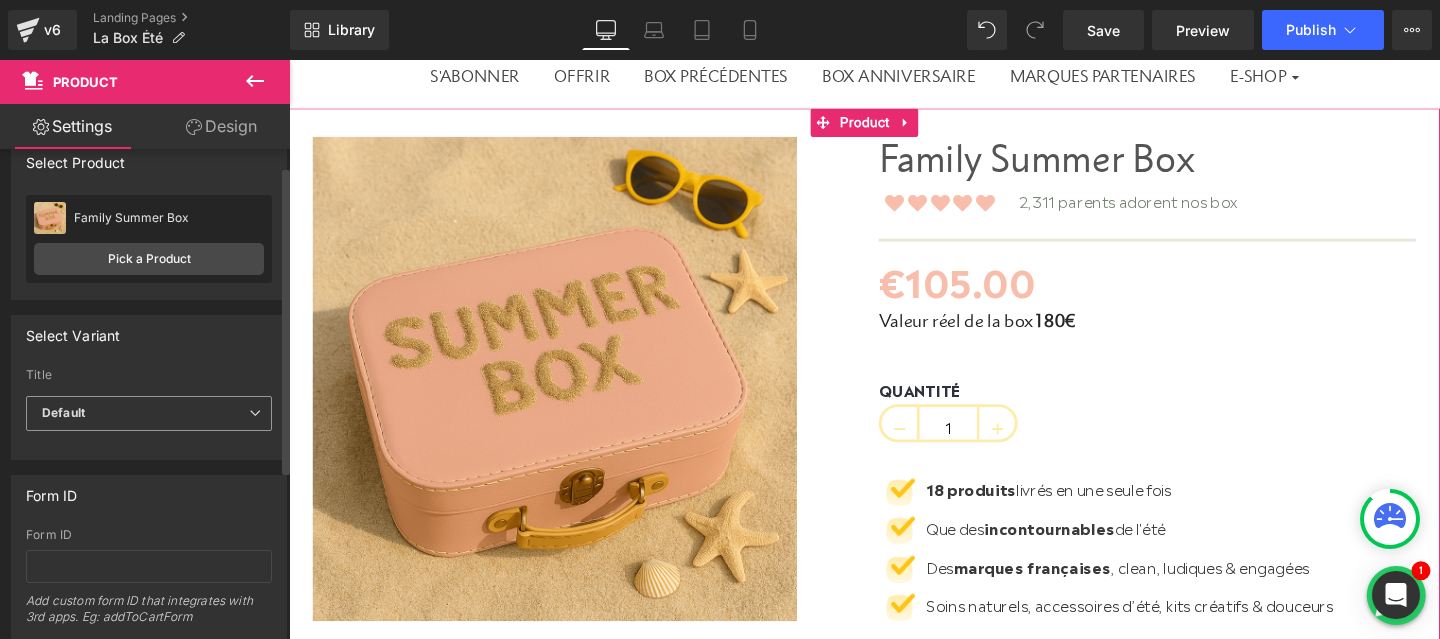 scroll, scrollTop: 0, scrollLeft: 0, axis: both 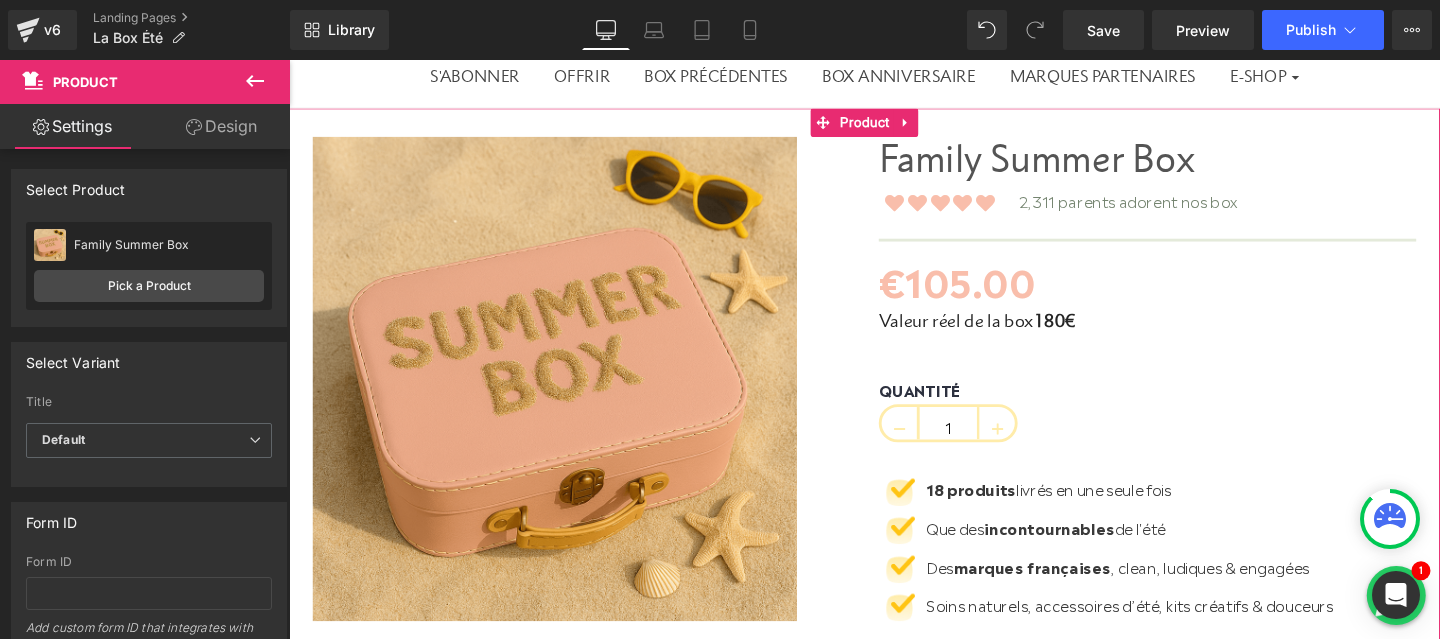 click on "Design" at bounding box center [221, 126] 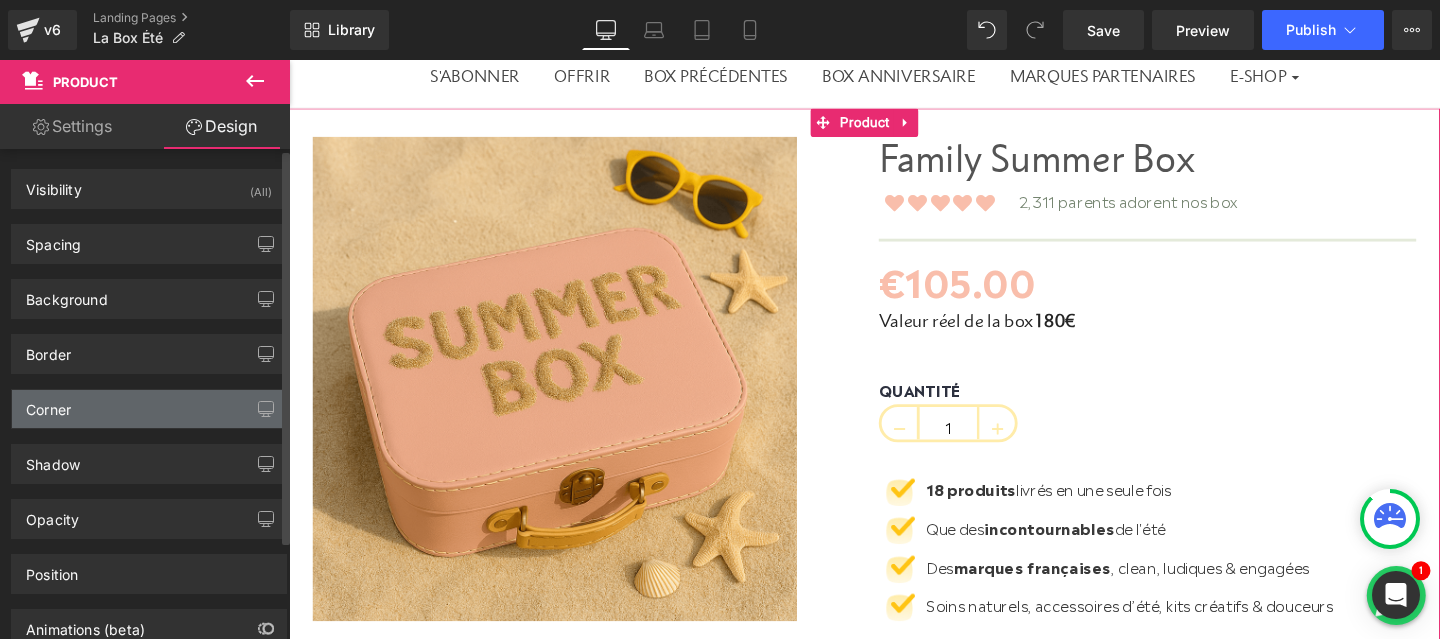 scroll, scrollTop: 122, scrollLeft: 0, axis: vertical 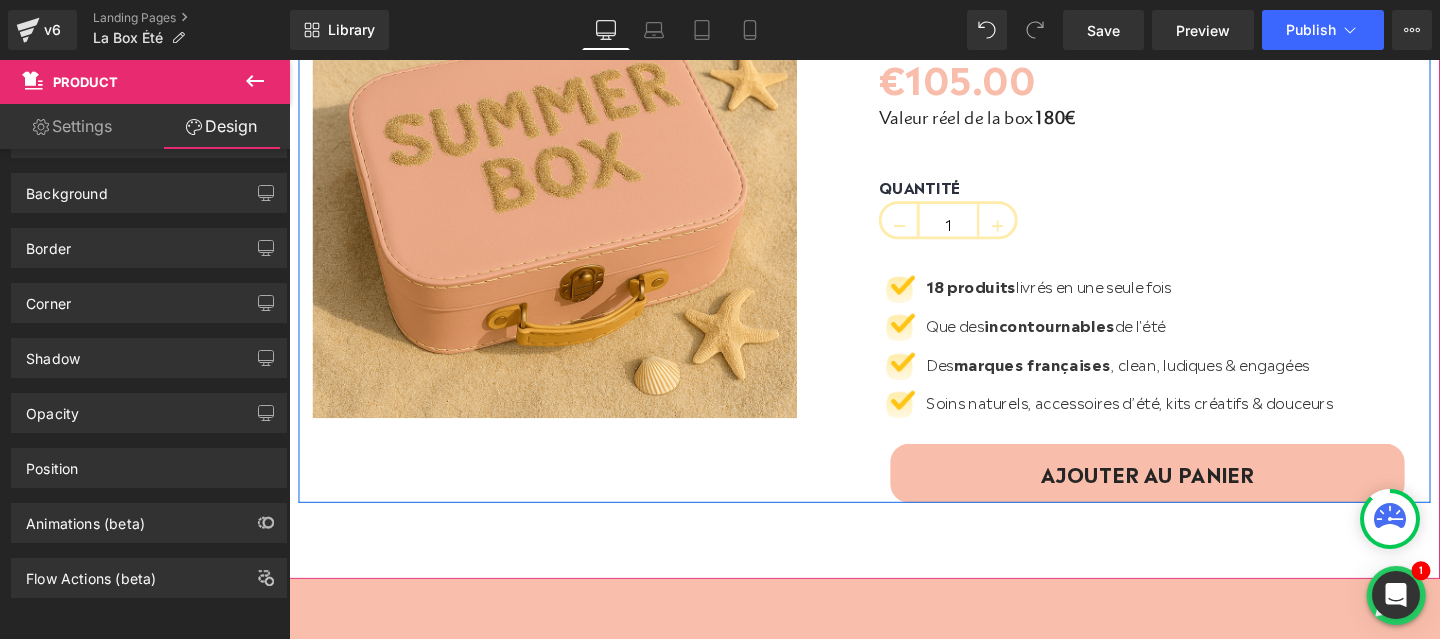 click on "(P) Image
(P) Image List
Family Summer Box
(P) Title
Icon" at bounding box center [894, 226] 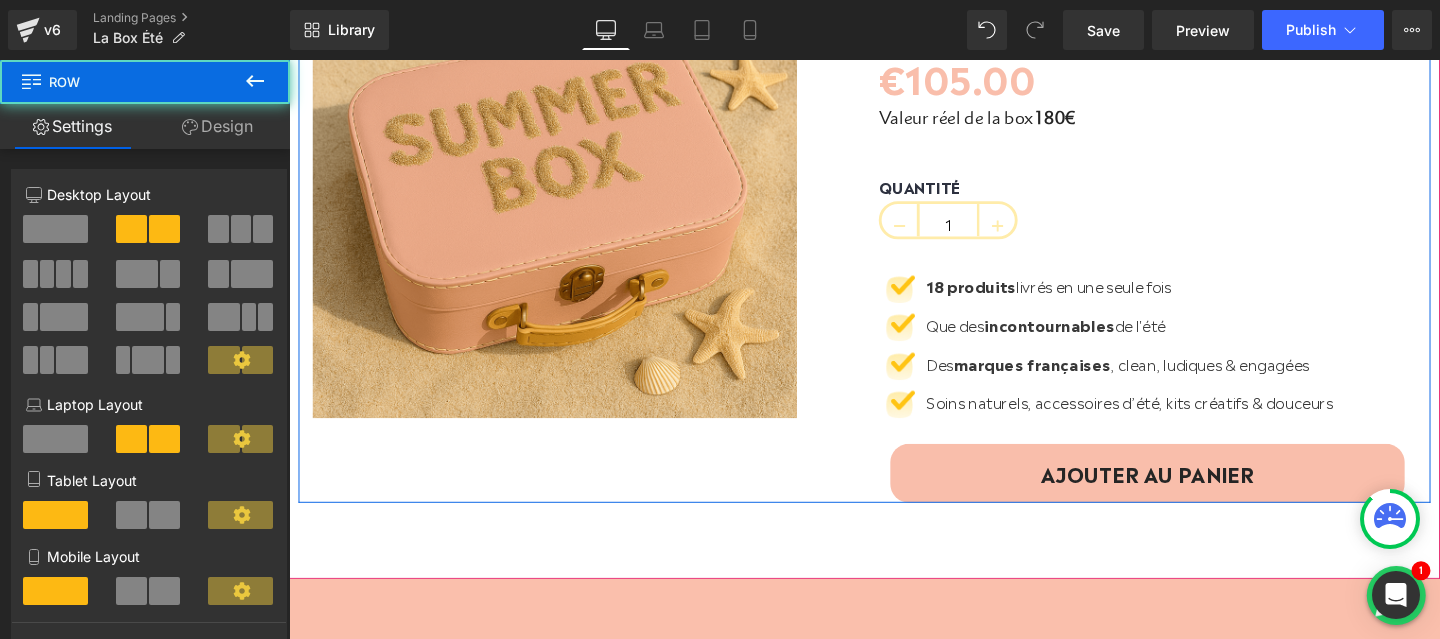 click on "(P) Image
(P) Image List
Family Summer Box
(P) Title
Icon" at bounding box center (894, 226) 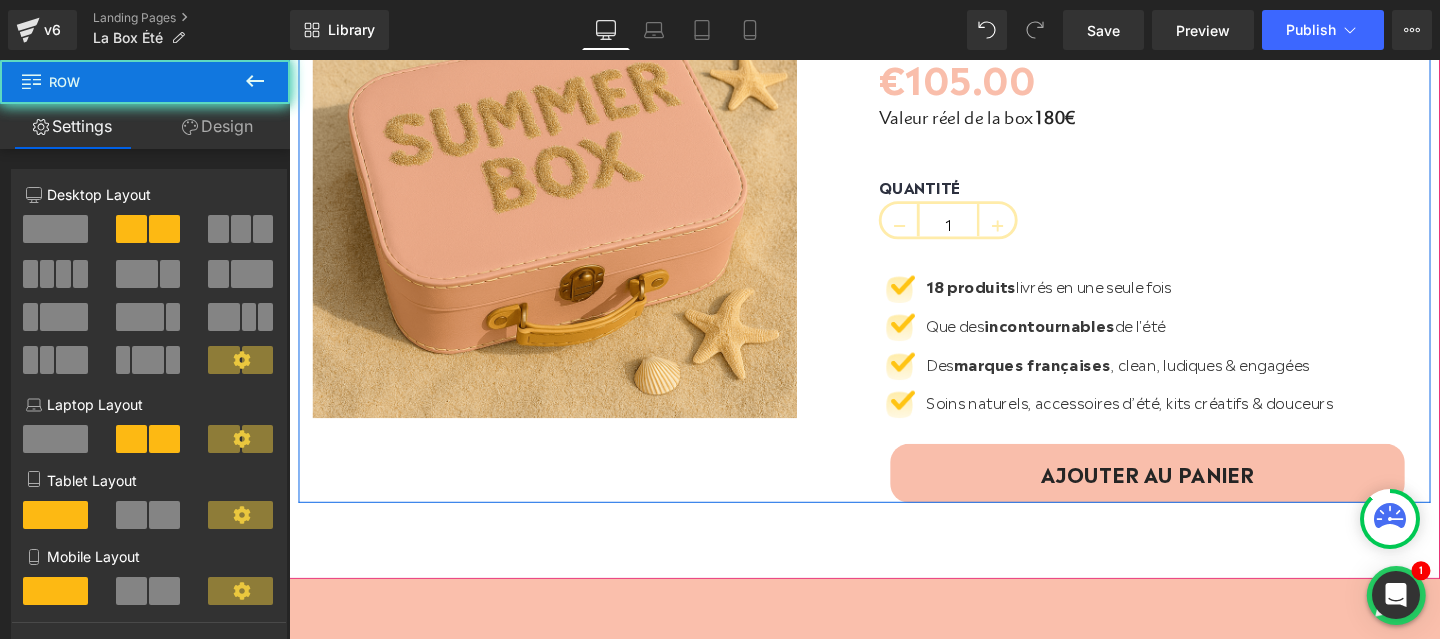 click on "(P) Image
(P) Image List
Family Summer Box
(P) Title
Icon" at bounding box center [894, 226] 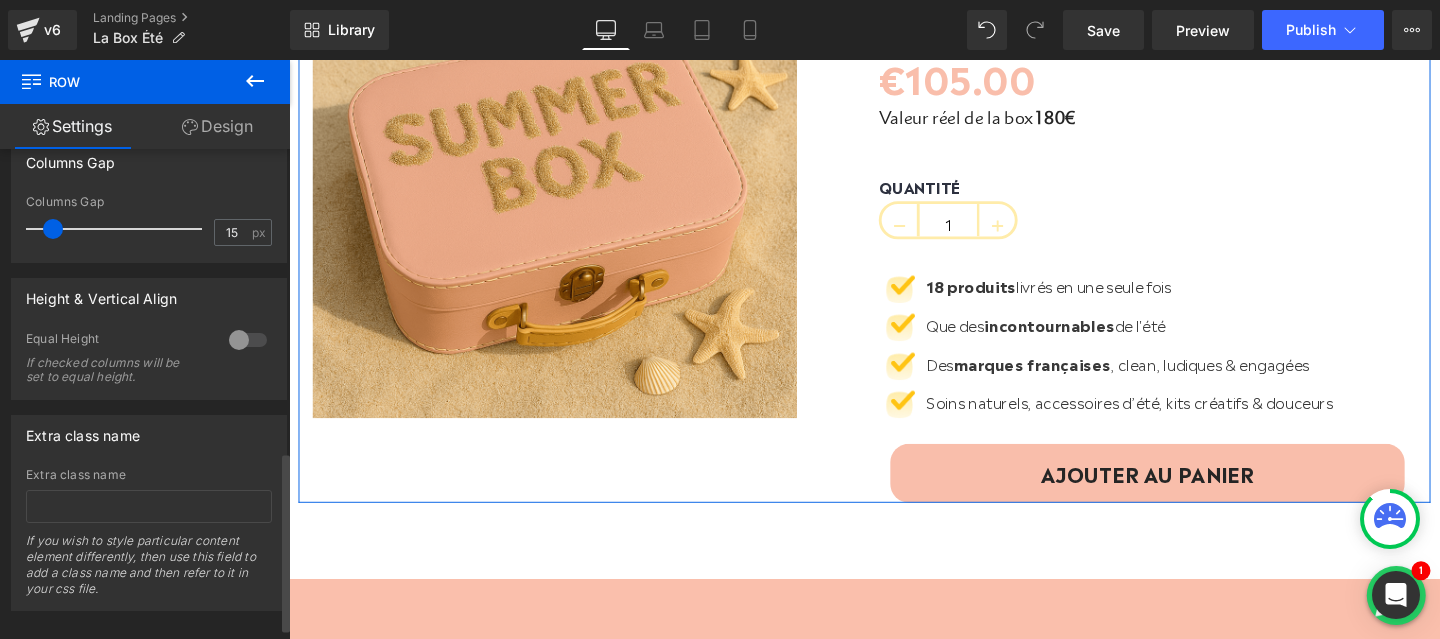 scroll, scrollTop: 859, scrollLeft: 0, axis: vertical 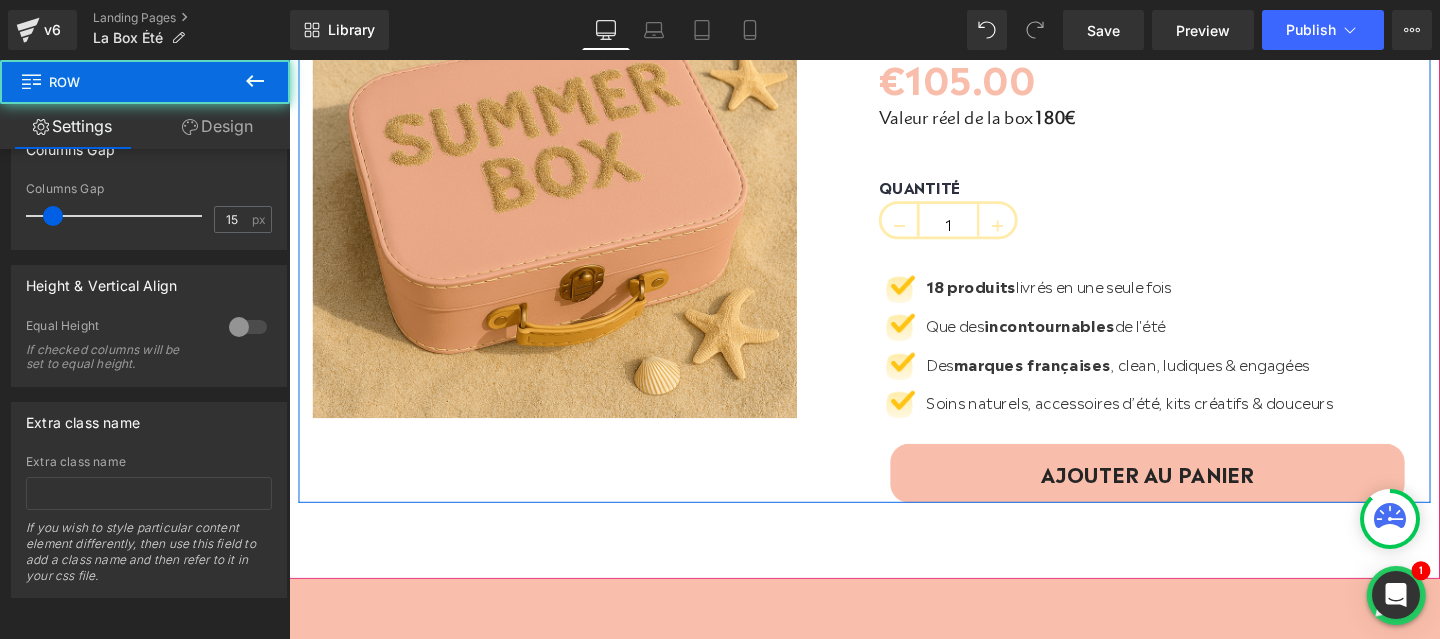 click on "(P) Image
(P) Image List
Family Summer Box
(P) Title
Icon" at bounding box center (894, 226) 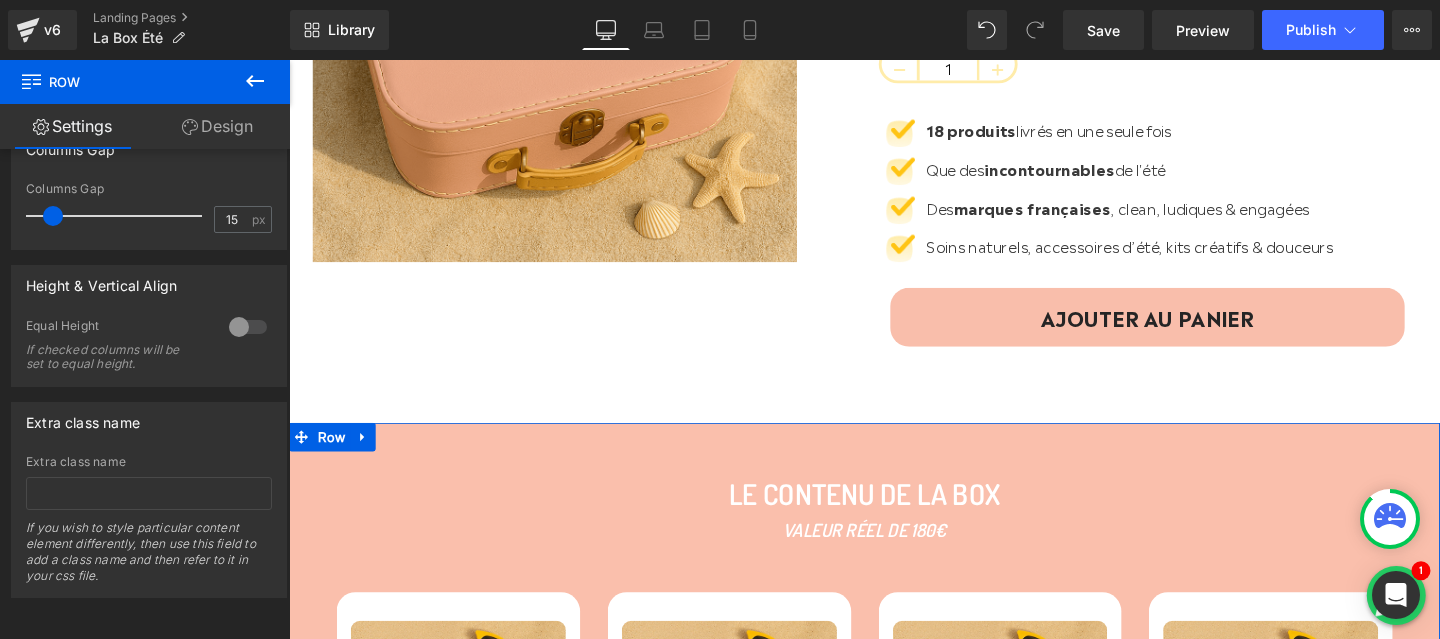scroll, scrollTop: 510, scrollLeft: 0, axis: vertical 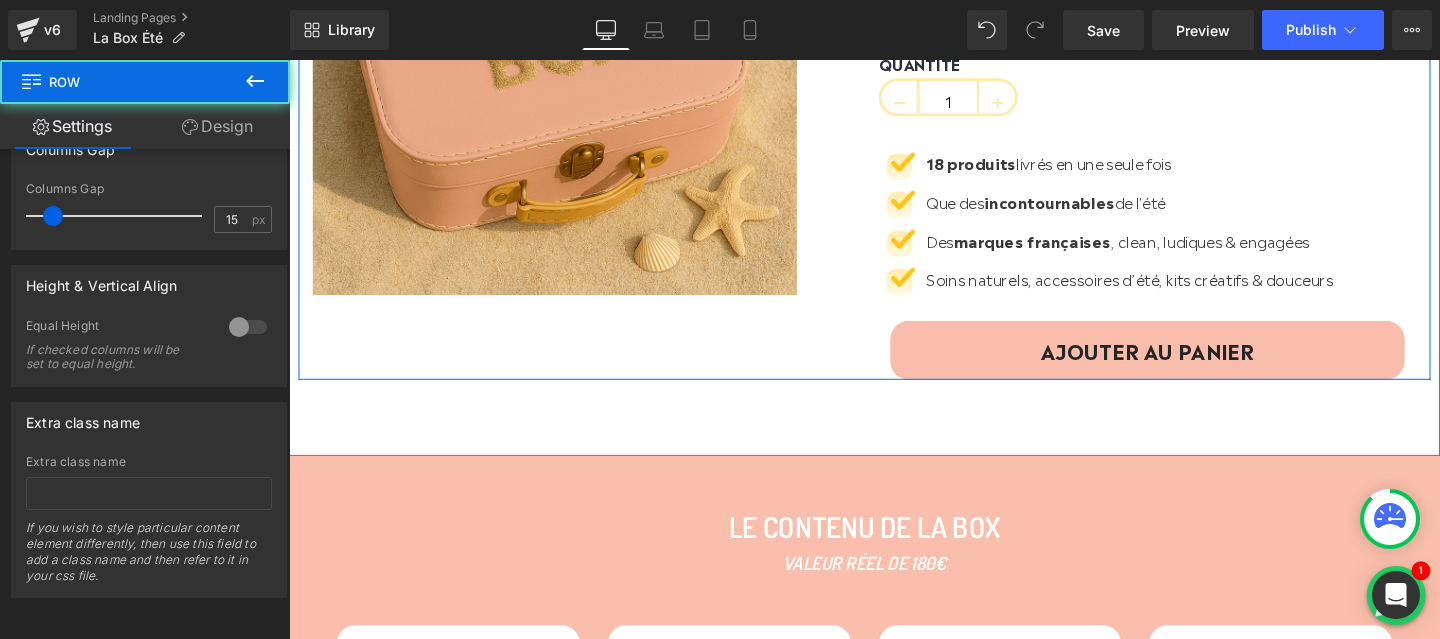 click on "(P) Image
(P) Image List
Family Summer Box
(P) Title
Icon" at bounding box center [894, 97] 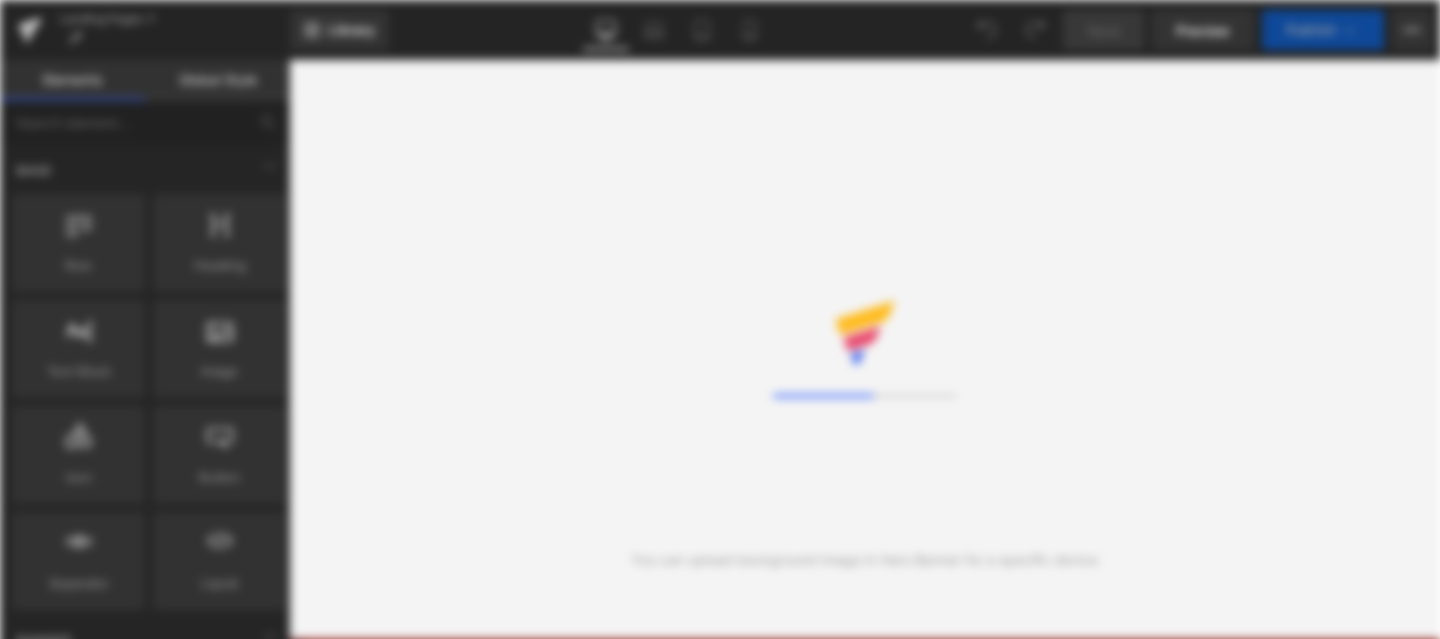 scroll, scrollTop: 0, scrollLeft: 0, axis: both 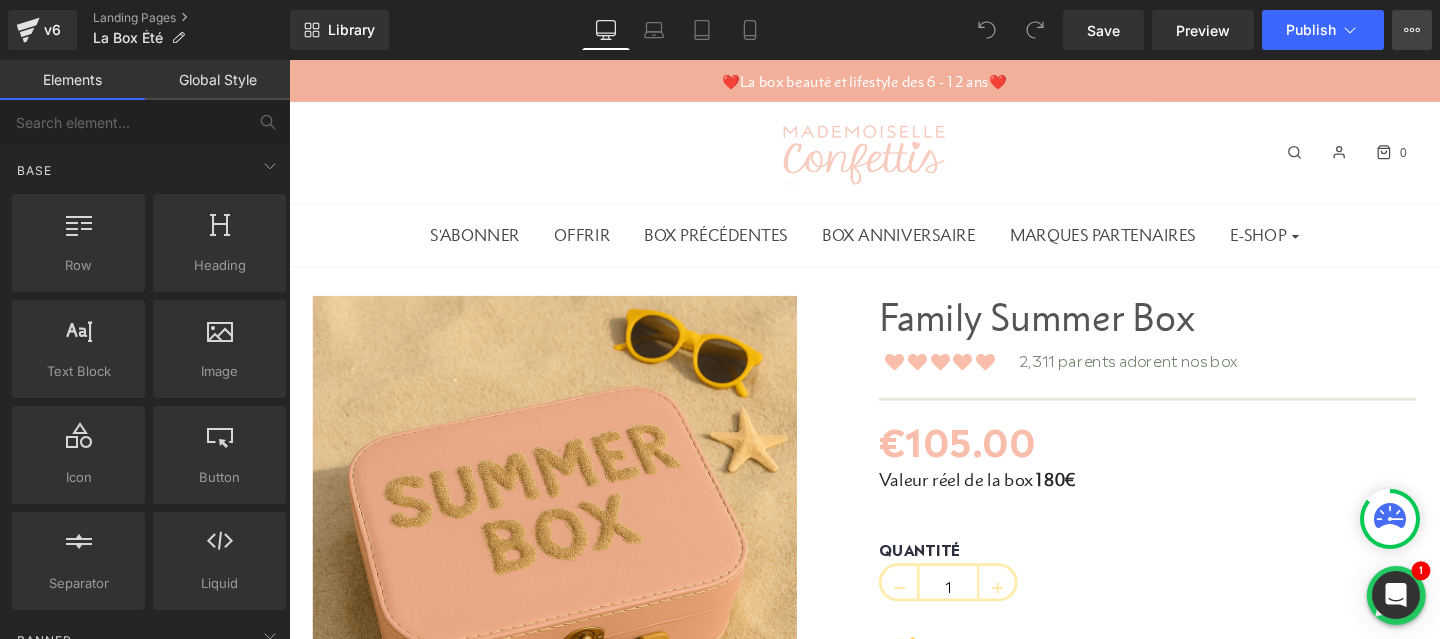 click 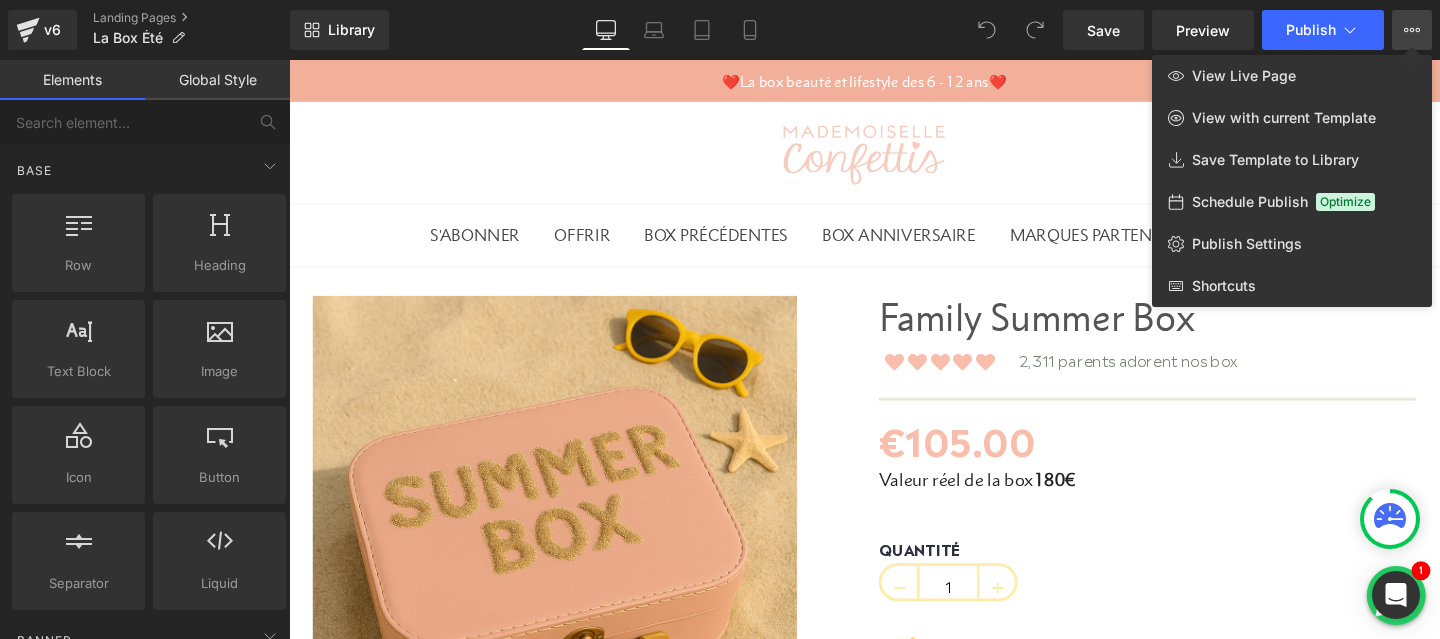 click at bounding box center [864, 349] 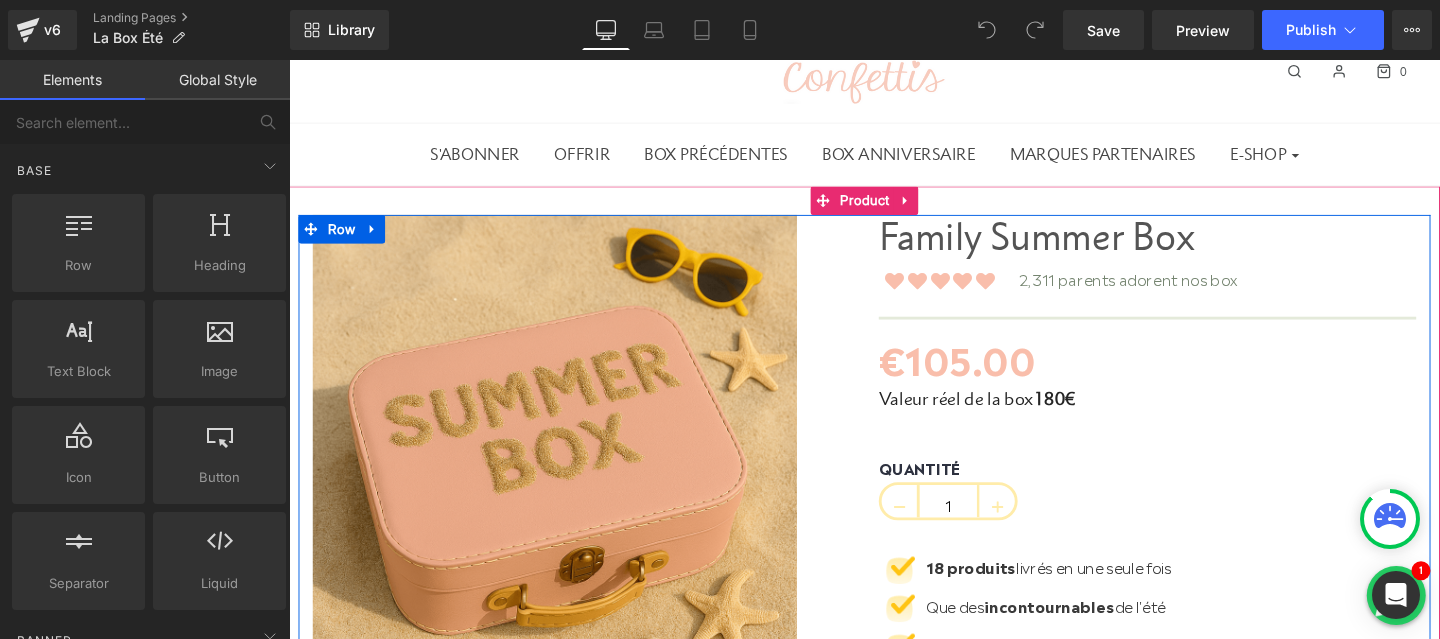 scroll, scrollTop: 88, scrollLeft: 0, axis: vertical 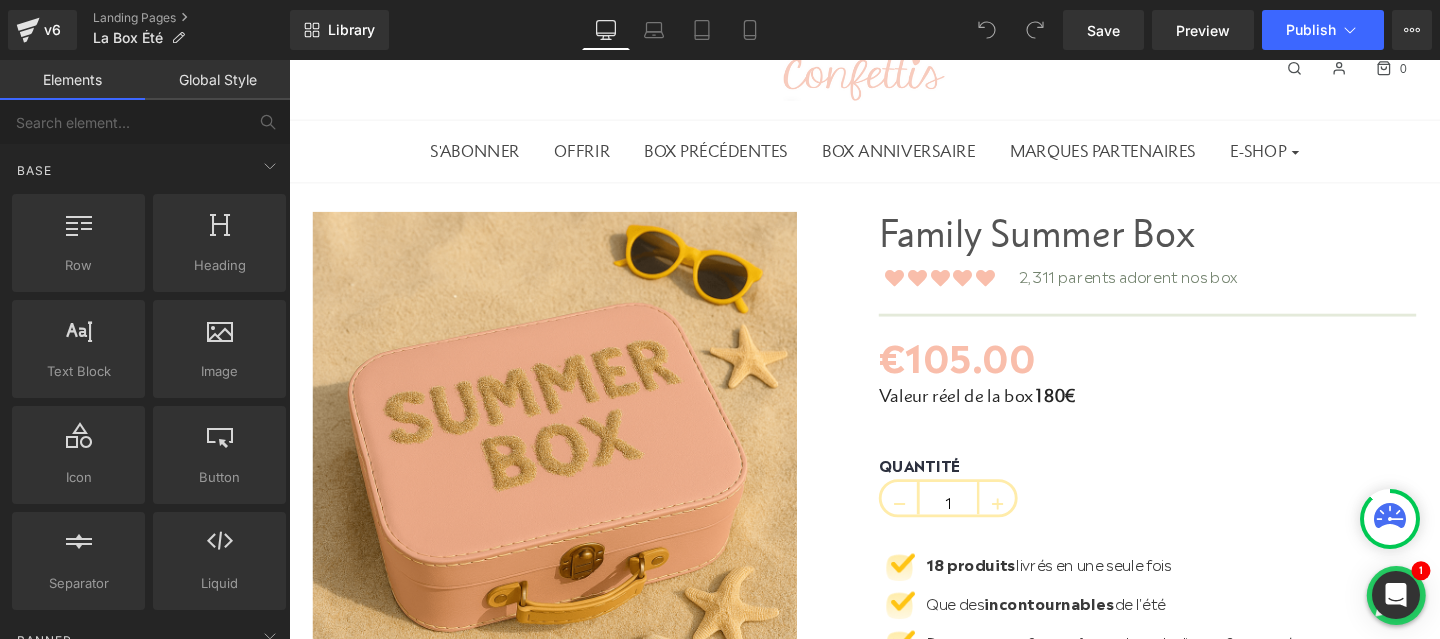 click on "Save Preview Publish Scheduled View Live Page View with current Template Save Template to Library Schedule Publish  Optimize  Publish Settings Shortcuts  Your page can’t be published   You've reached the maximum number of published pages on your plan  (0/0).  You need to upgrade your plan or unpublish all your pages to get 1 publish slot.   Unpublish pages   Upgrade plan" at bounding box center (1247, 30) 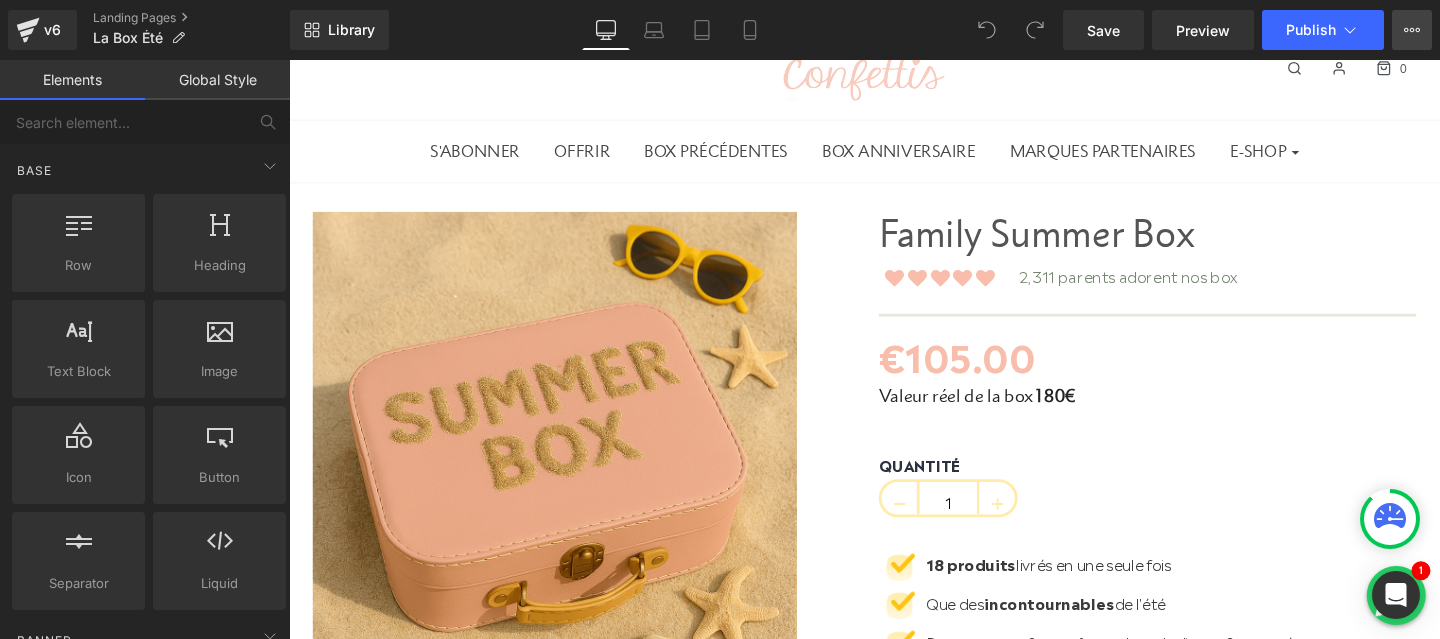click on "View Live Page View with current Template Save Template to Library Schedule Publish  Optimize  Publish Settings Shortcuts" at bounding box center [1412, 30] 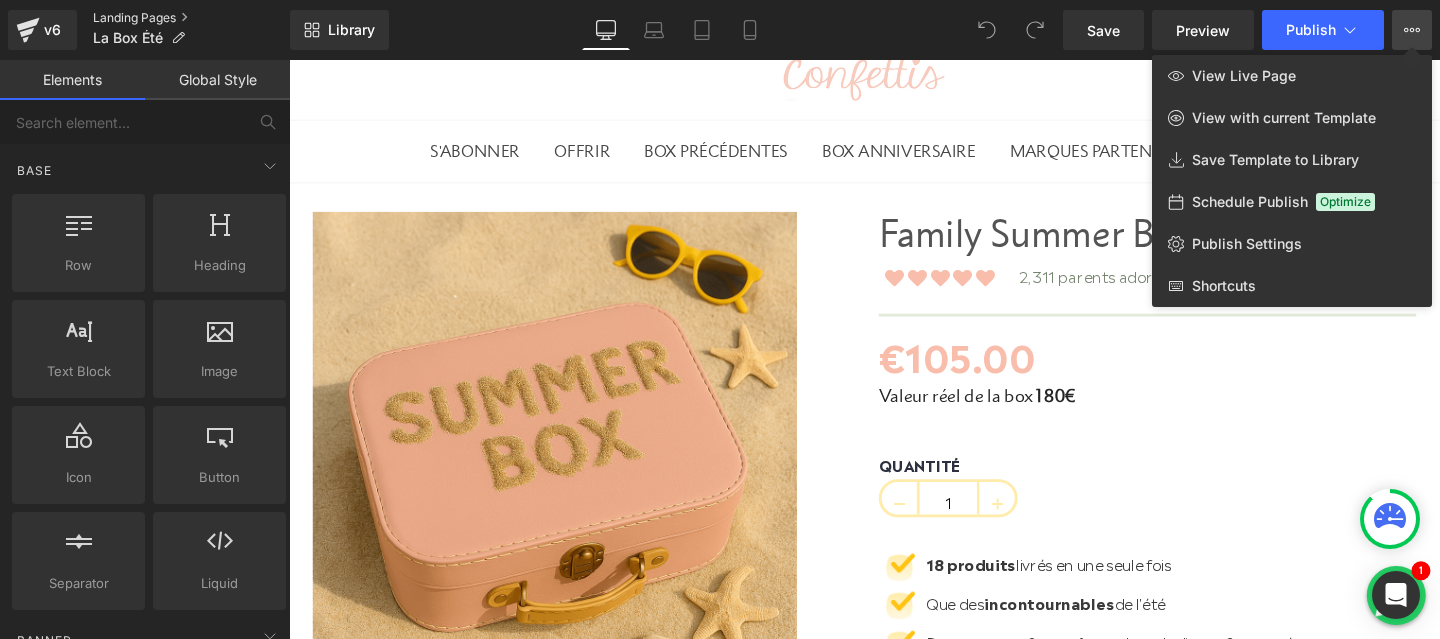 click on "Landing Pages" at bounding box center [191, 18] 